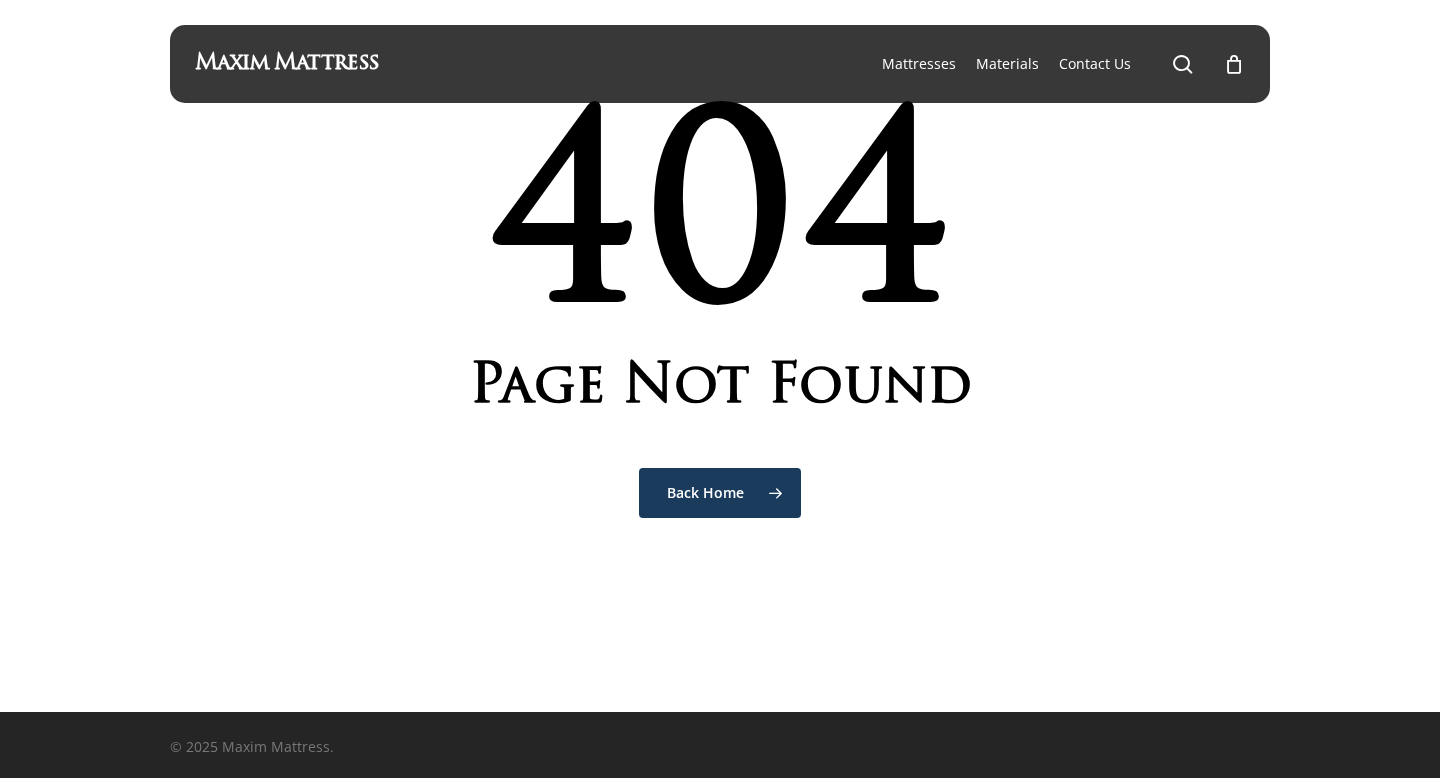 scroll, scrollTop: 0, scrollLeft: 0, axis: both 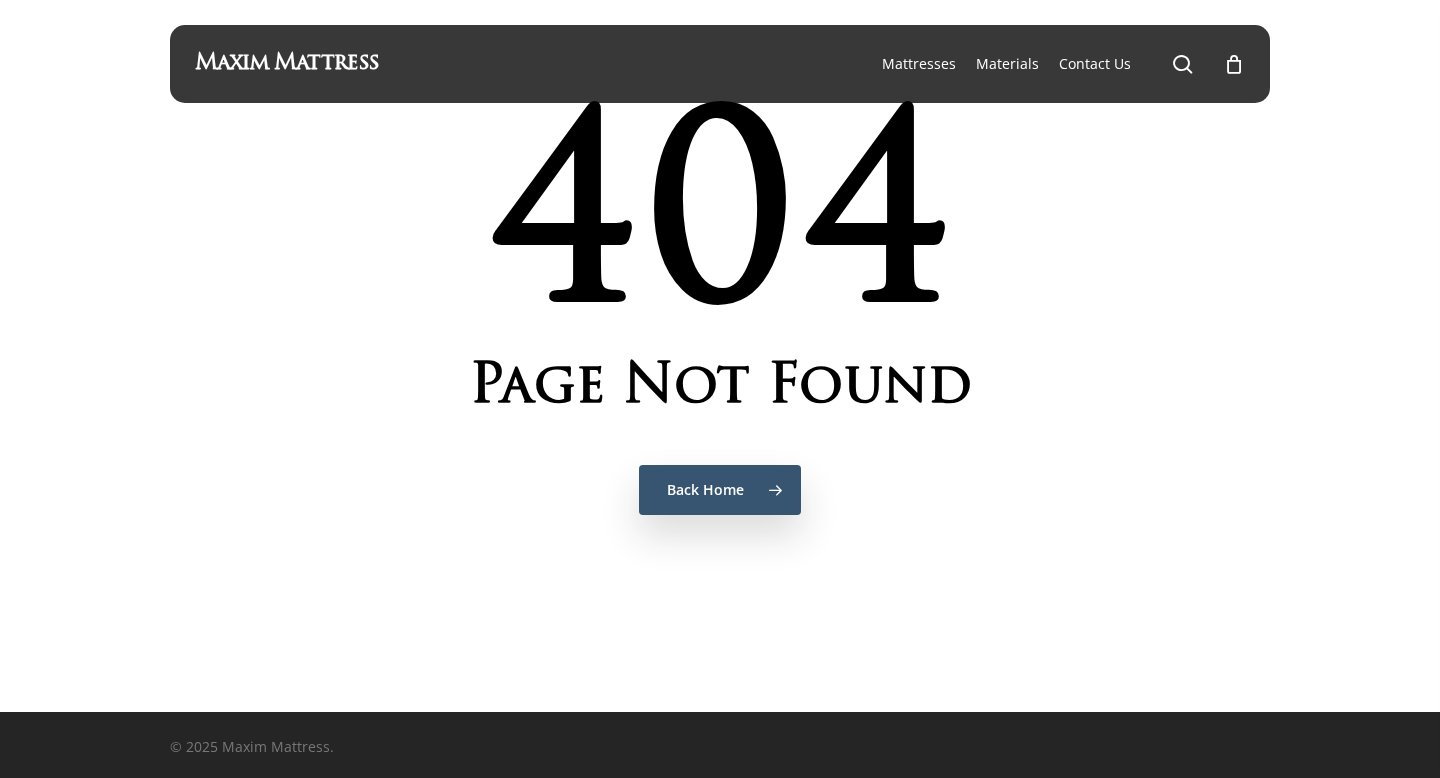 click on "Back Home" at bounding box center [720, 490] 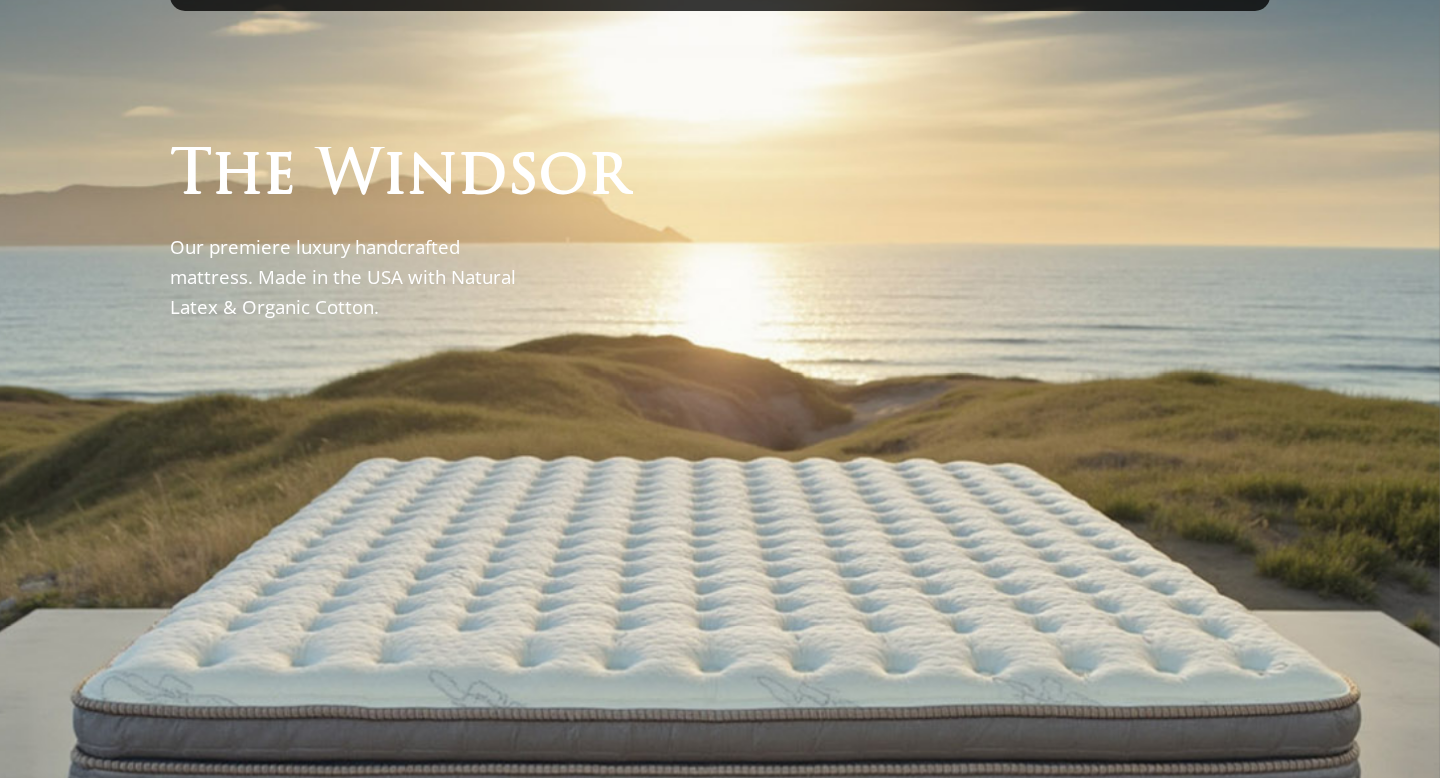 scroll, scrollTop: 0, scrollLeft: 0, axis: both 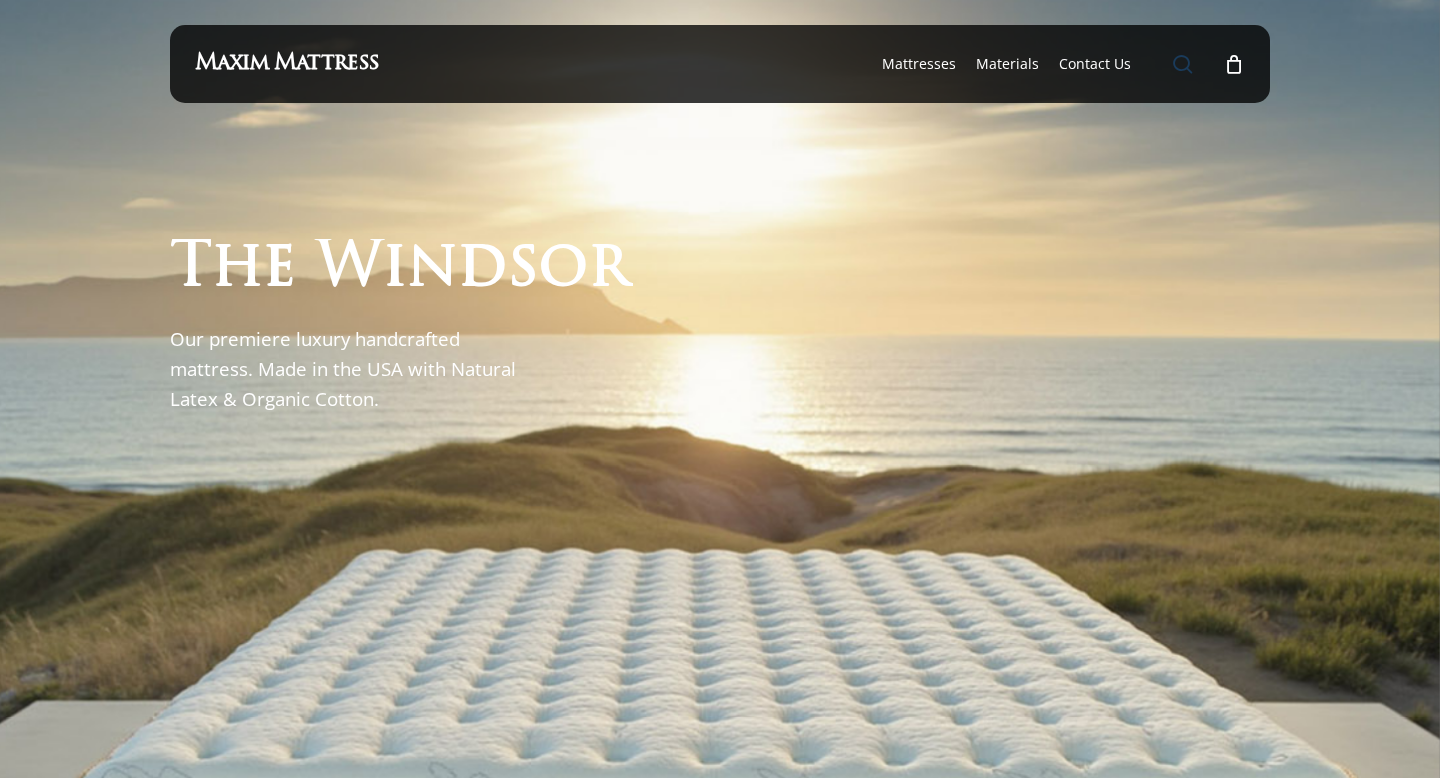 click at bounding box center (1183, 64) 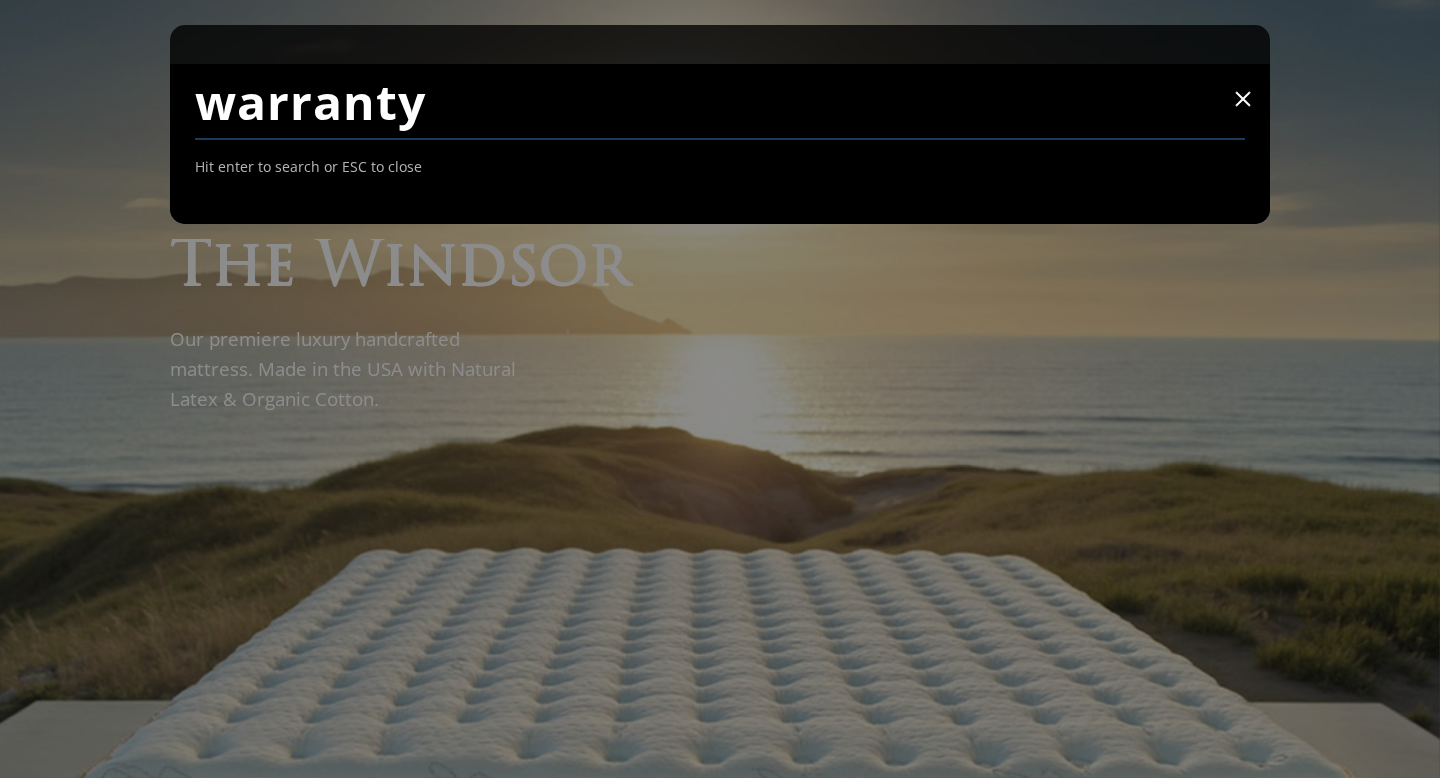type on "warranty" 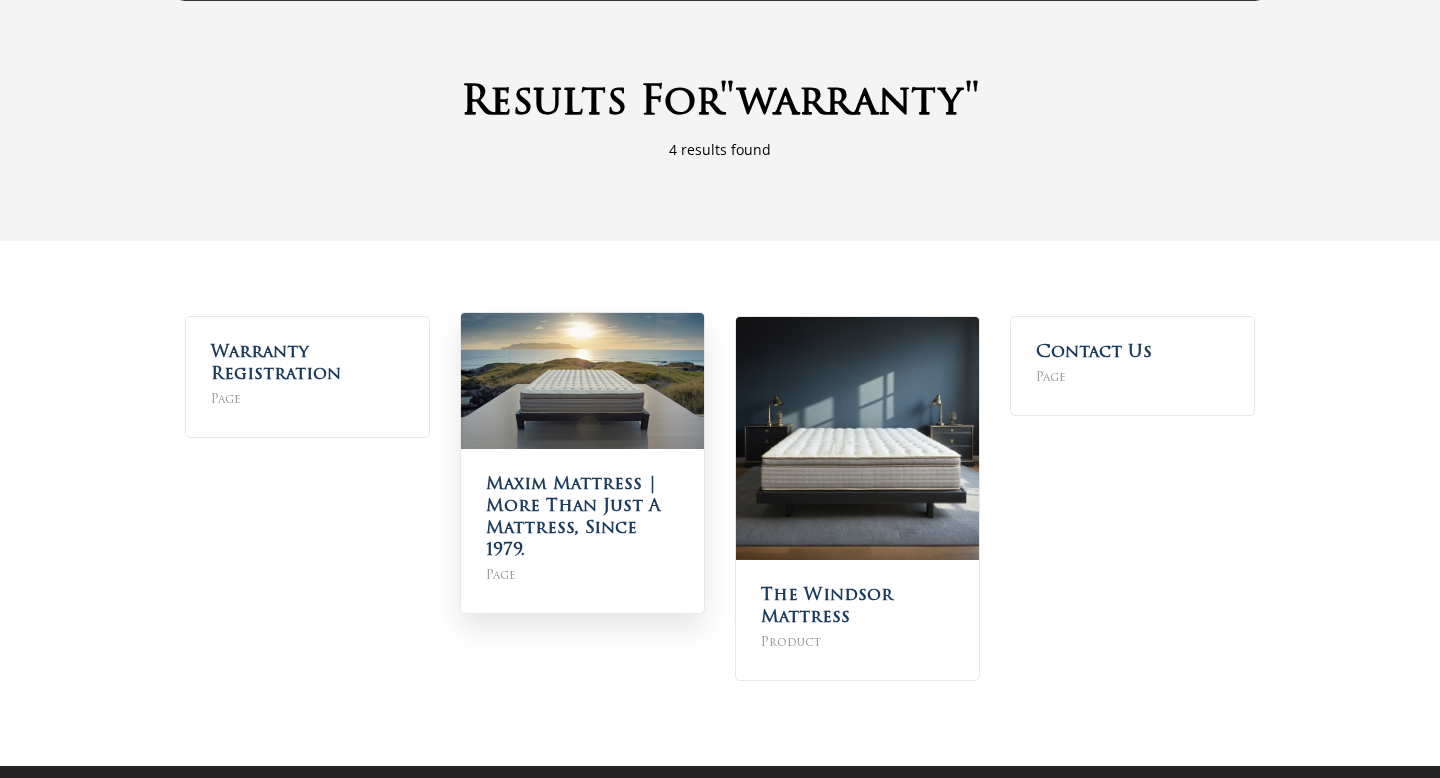 scroll, scrollTop: 103, scrollLeft: 0, axis: vertical 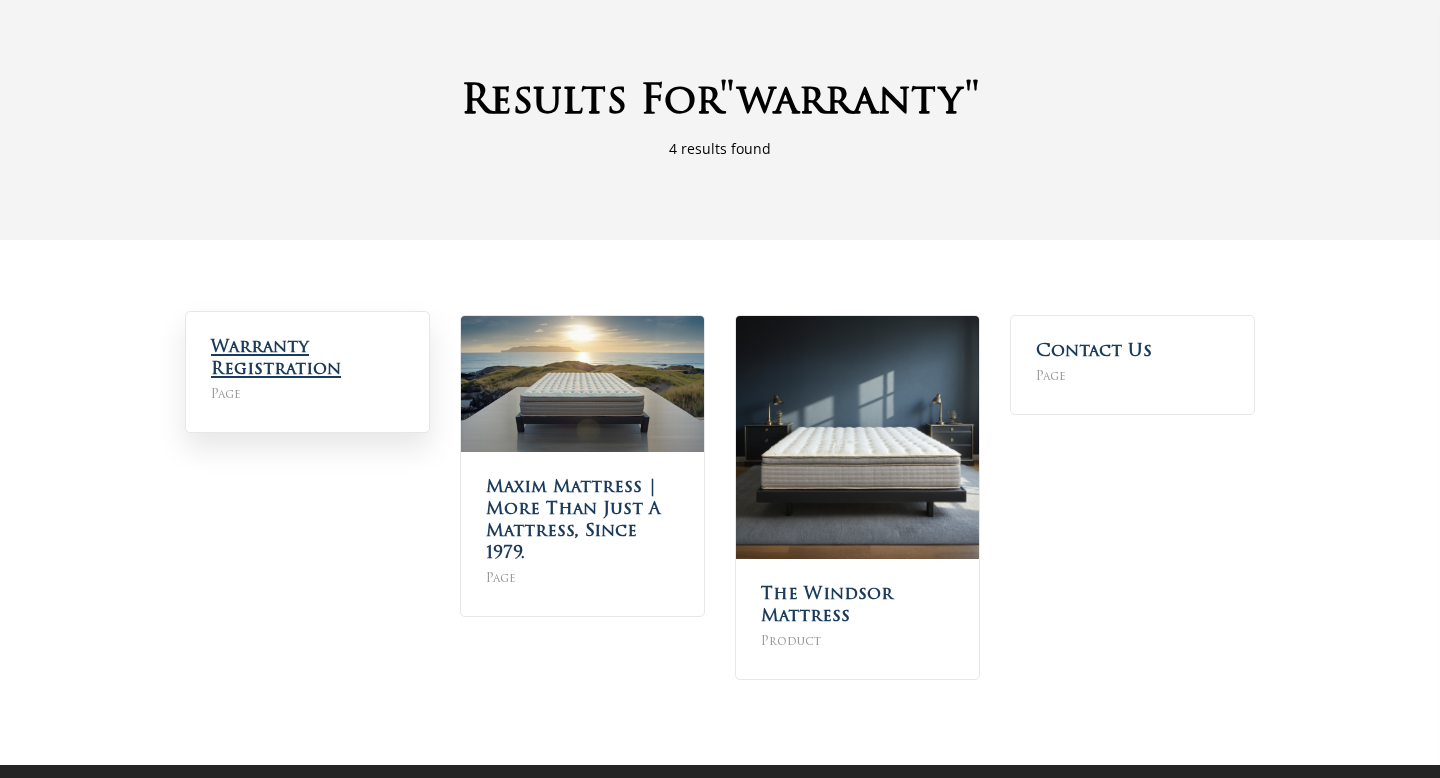 click on "Warranty Registration" at bounding box center (276, 358) 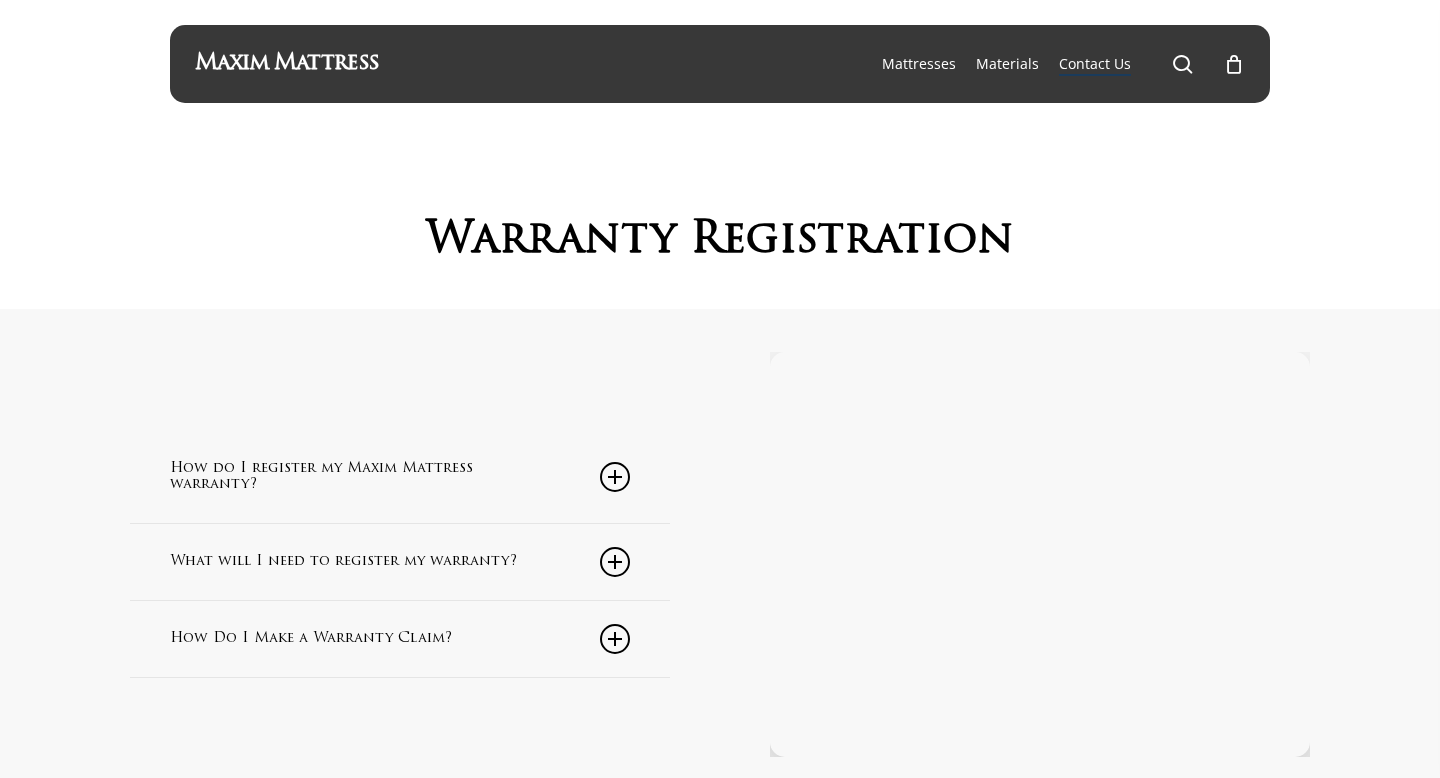 scroll, scrollTop: 0, scrollLeft: 0, axis: both 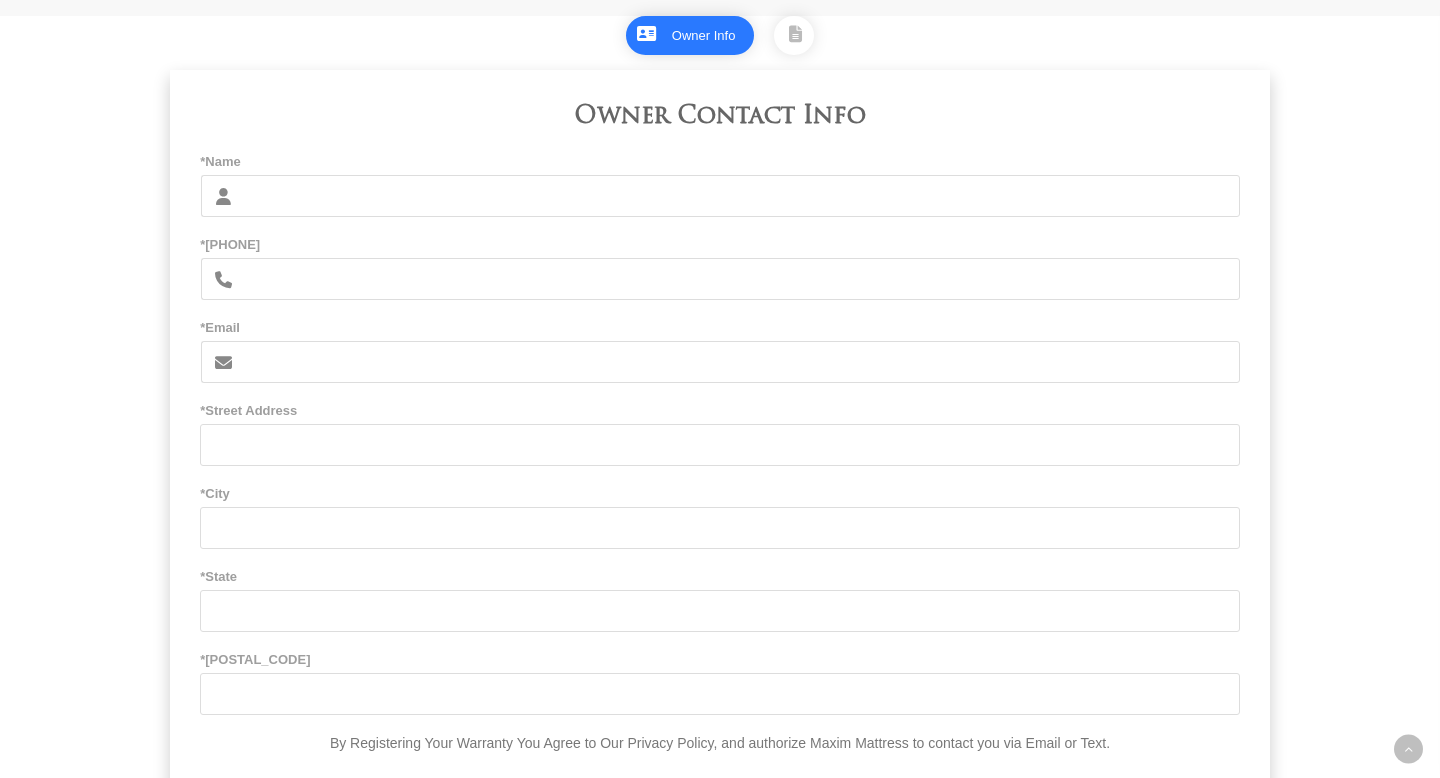 click on "*Name" at bounding box center [742, 196] 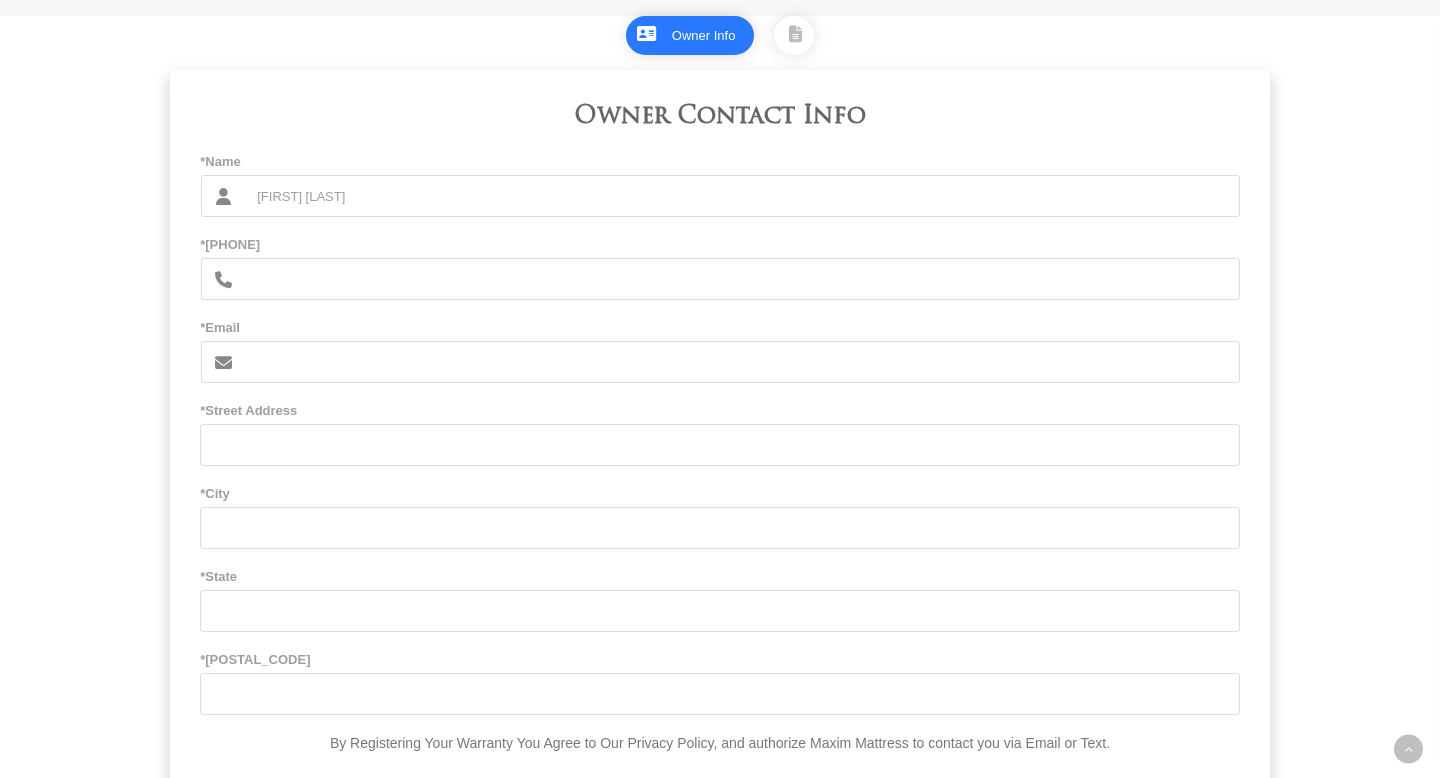 type on "[FIRST] [LAST]" 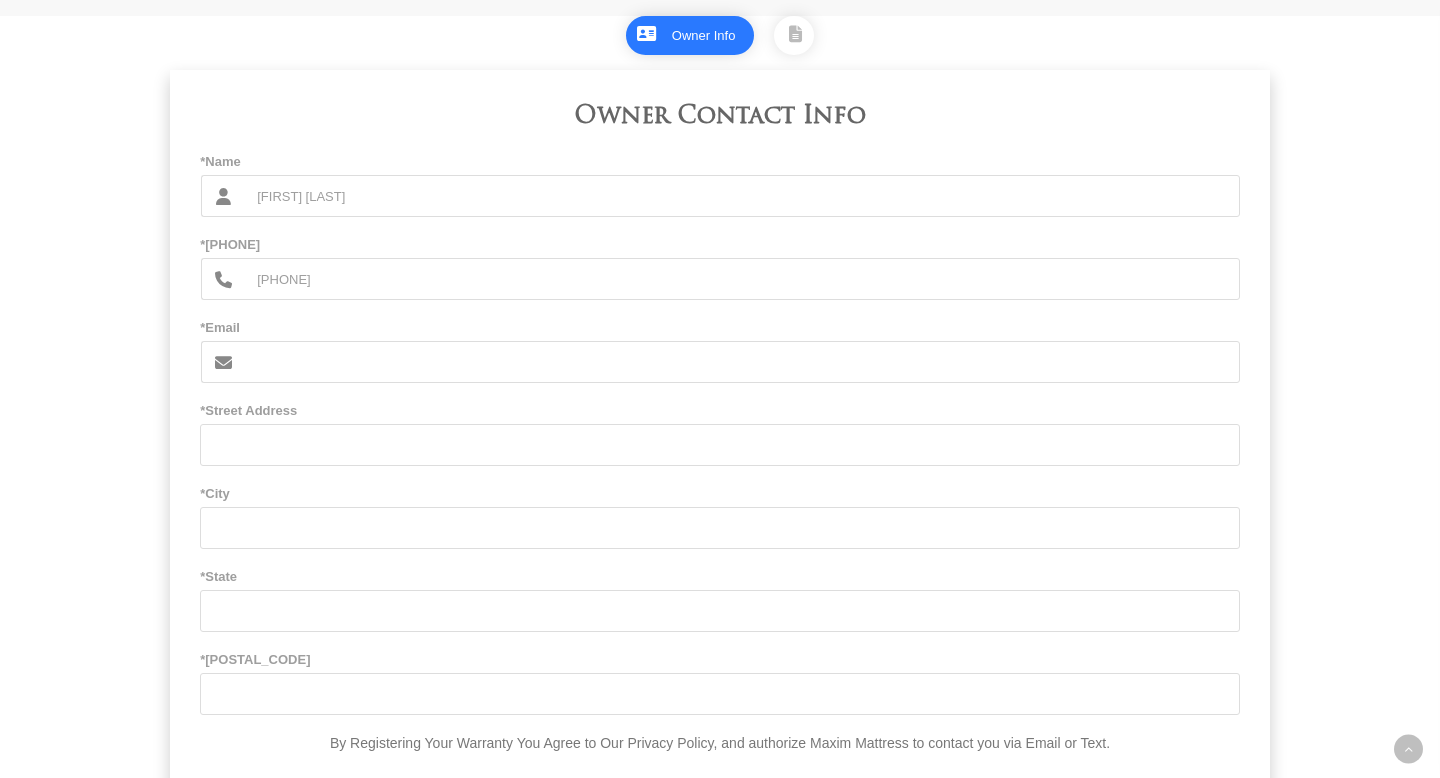 type on "[PHONE]" 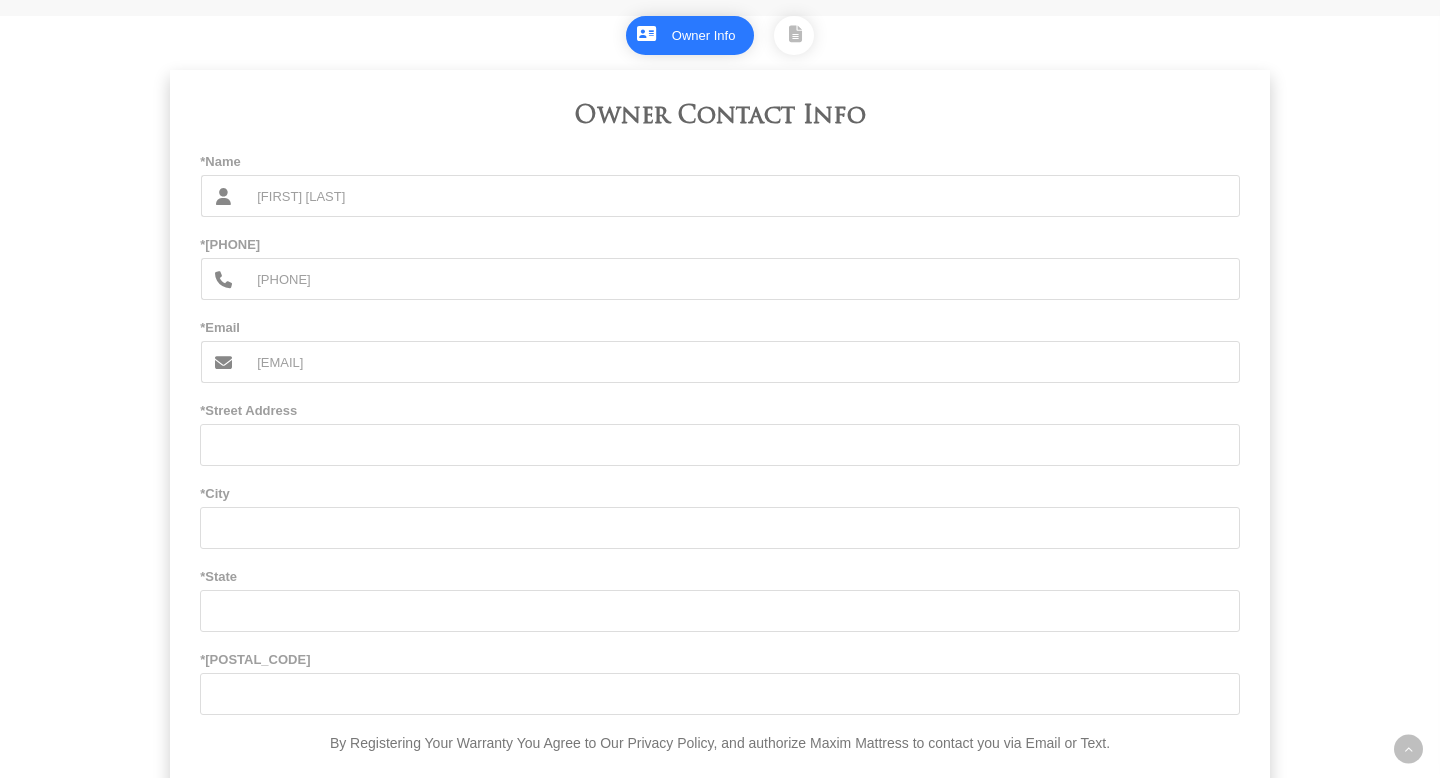 type on "[EMAIL]" 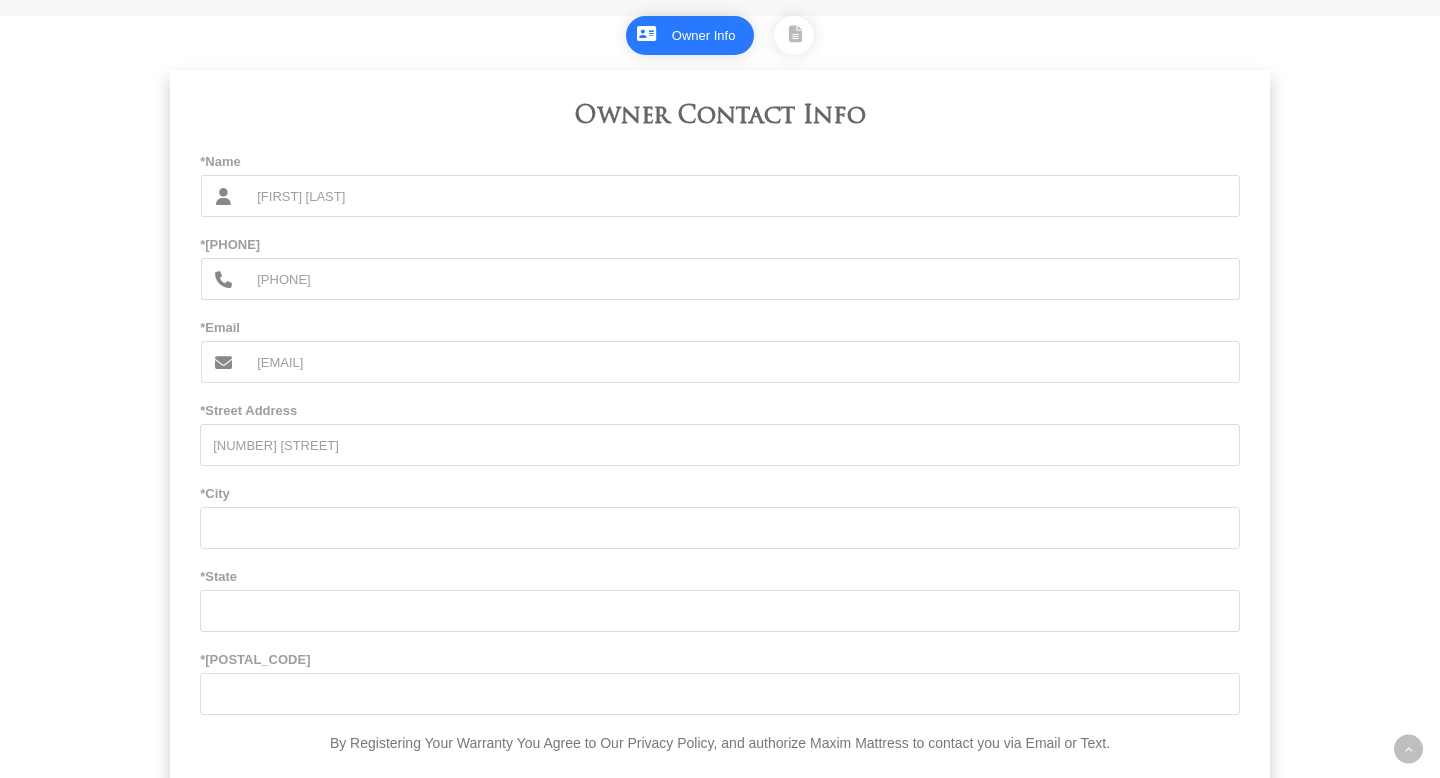 type on "[NUMBER] [STREET]" 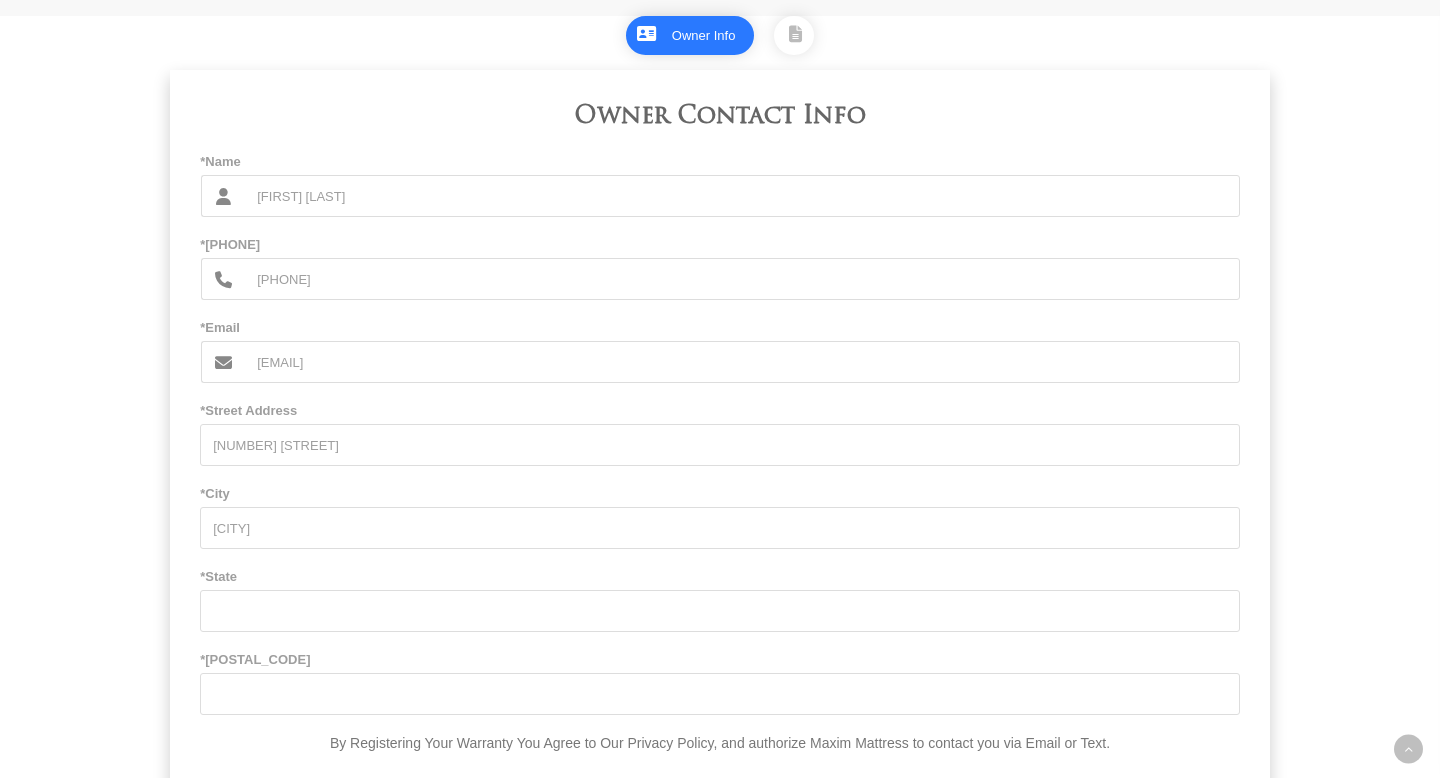 type on "[CITY]" 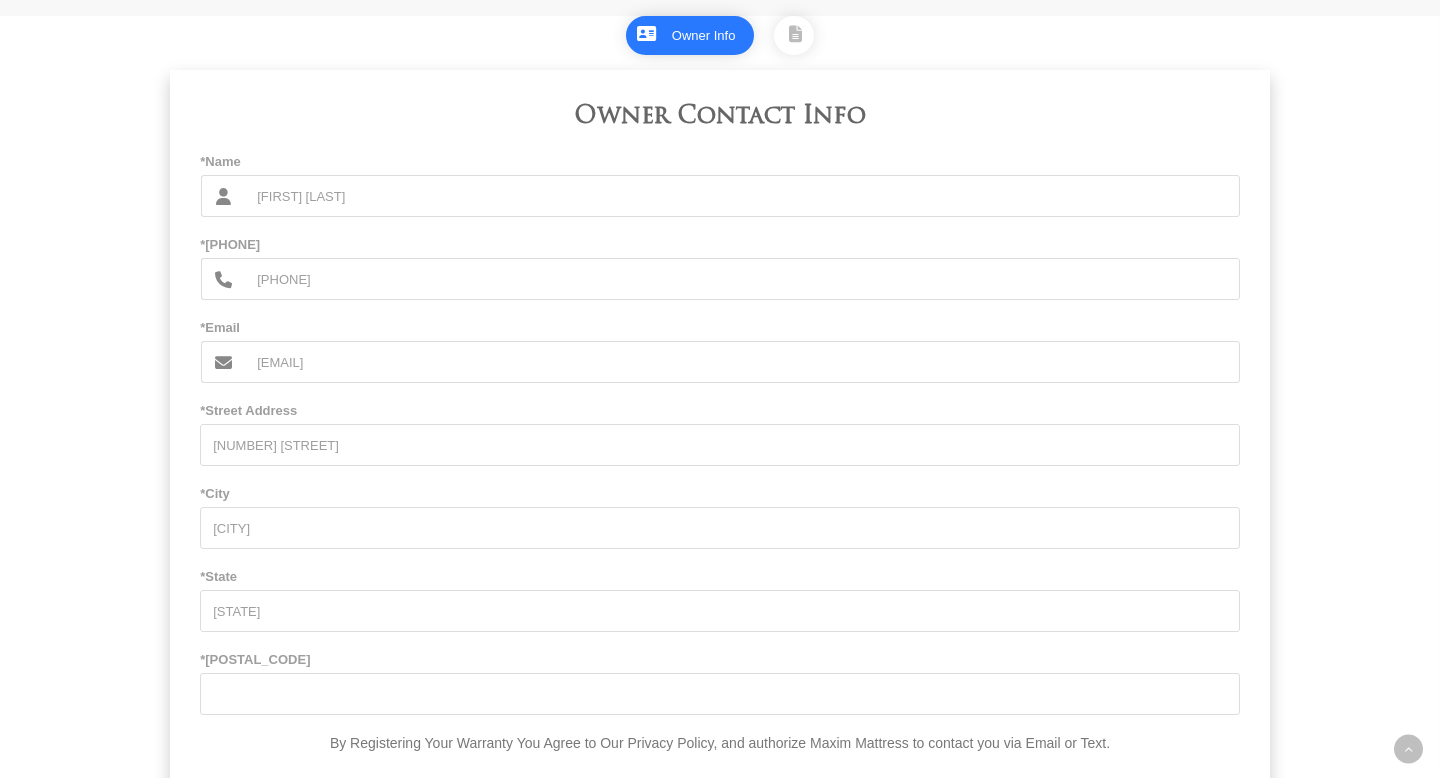 type on "[STATE]" 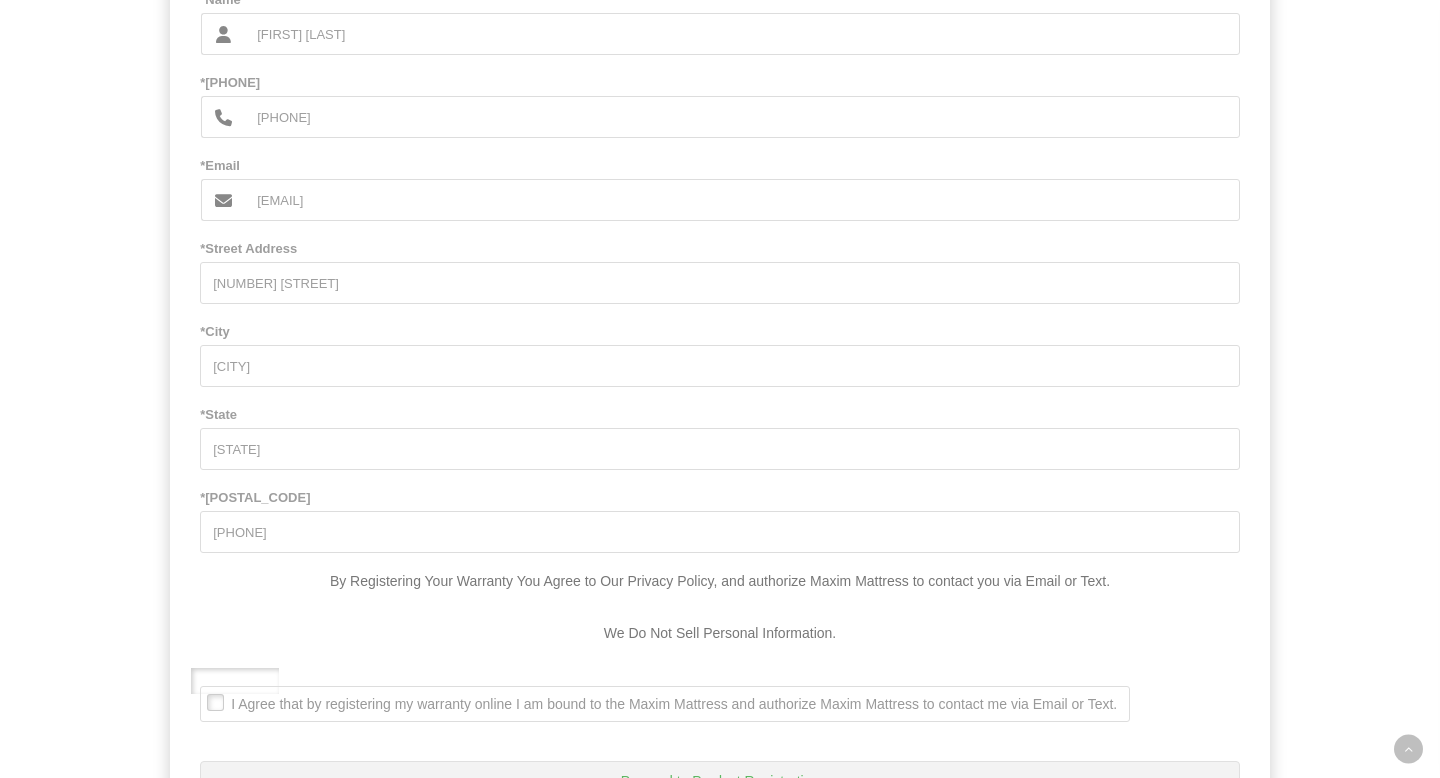 scroll, scrollTop: 1226, scrollLeft: 0, axis: vertical 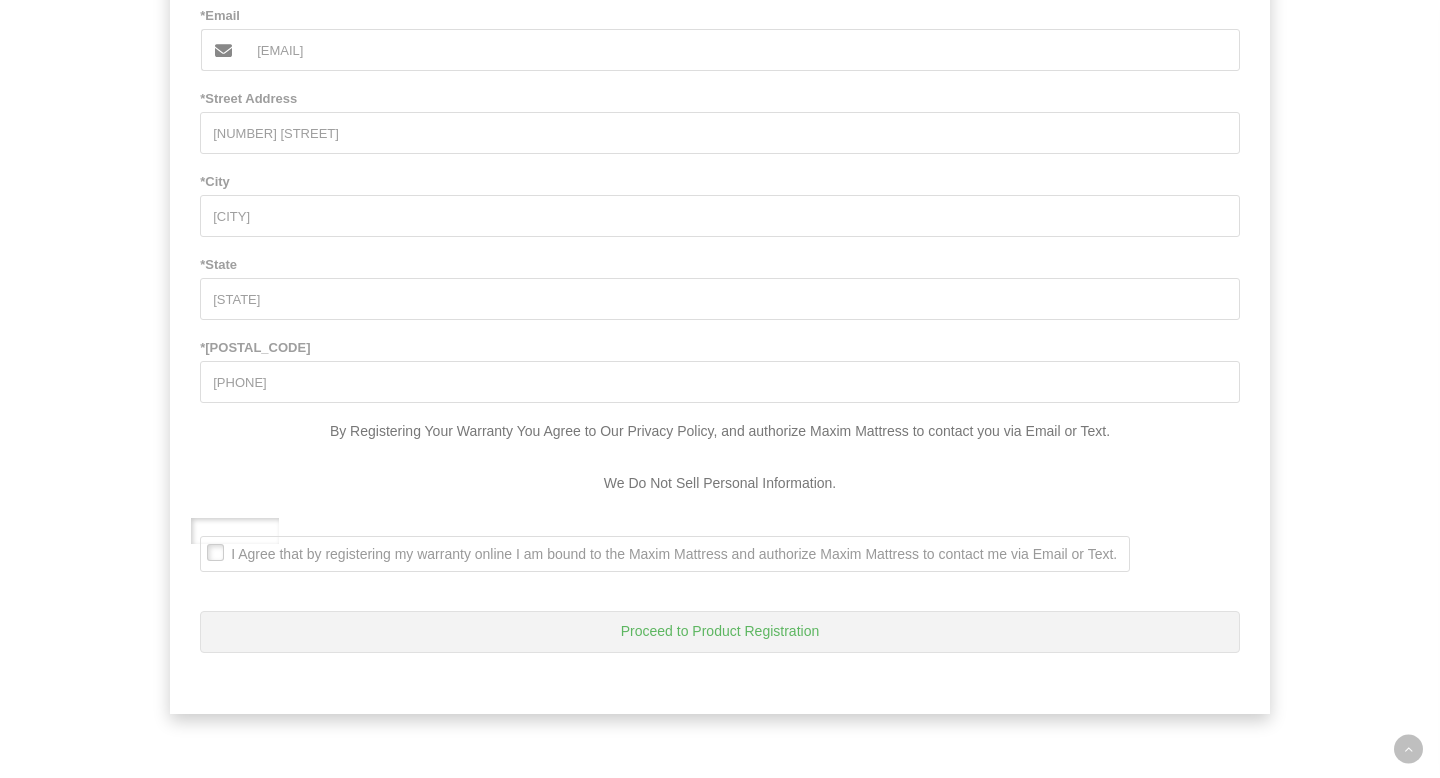 type on "[PHONE]" 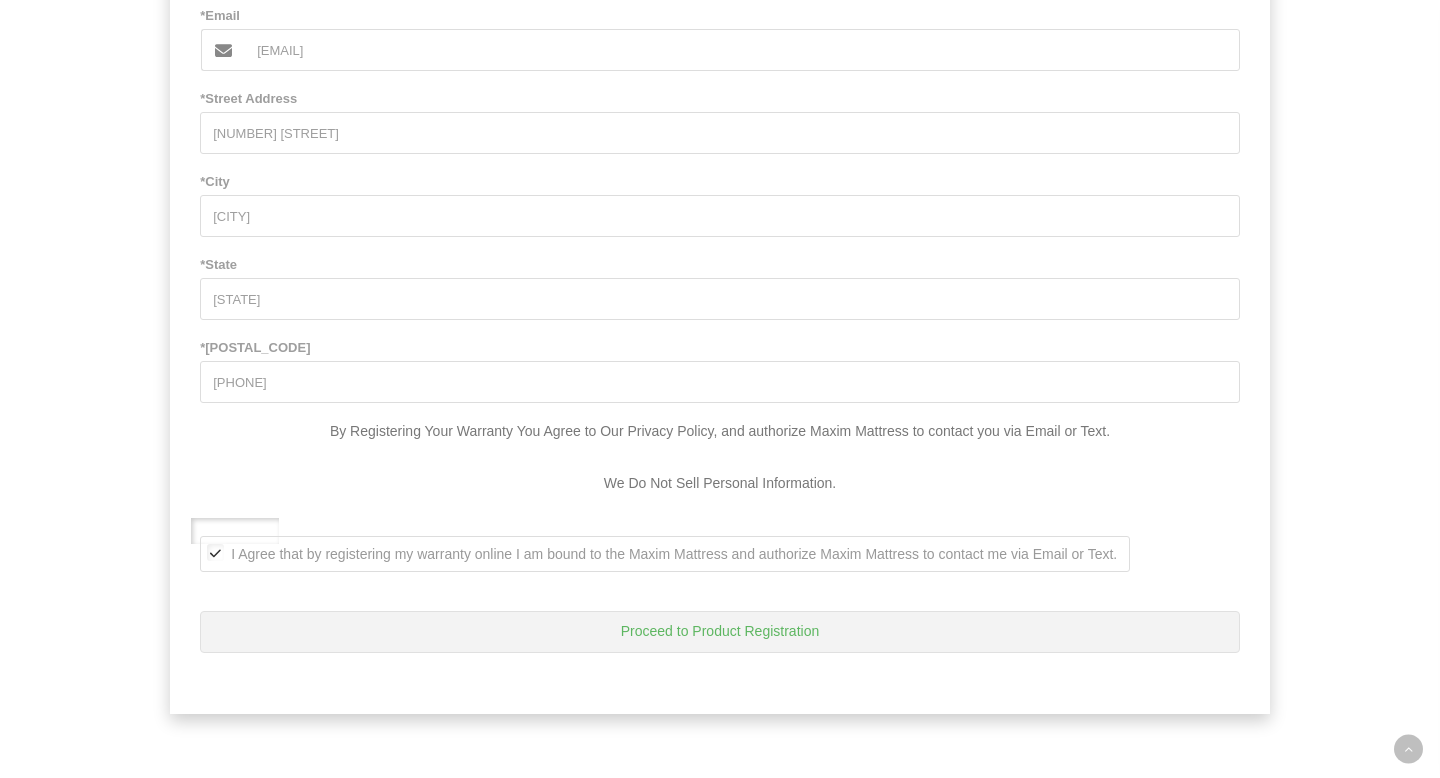 click on "Proceed to Product Registration" at bounding box center [720, 632] 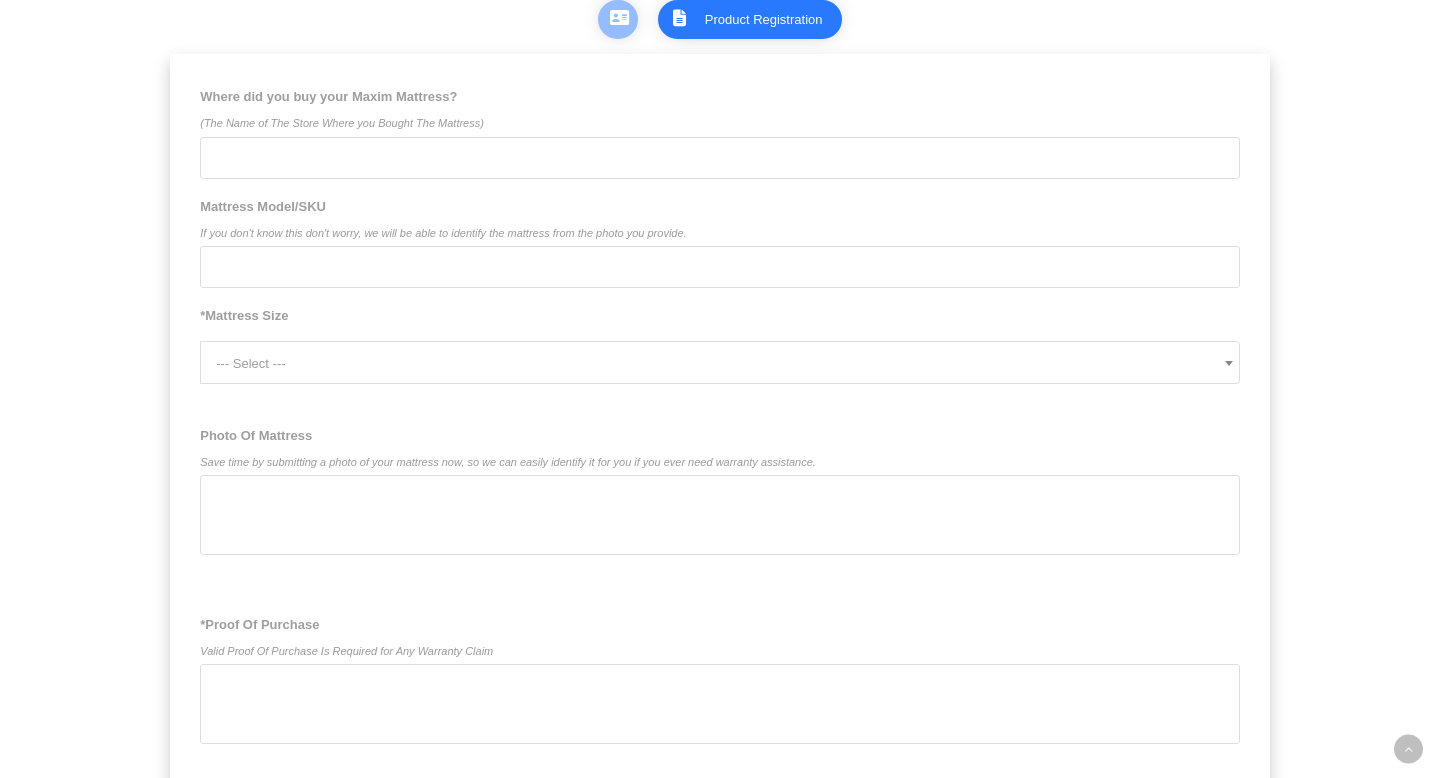 scroll, scrollTop: 940, scrollLeft: 0, axis: vertical 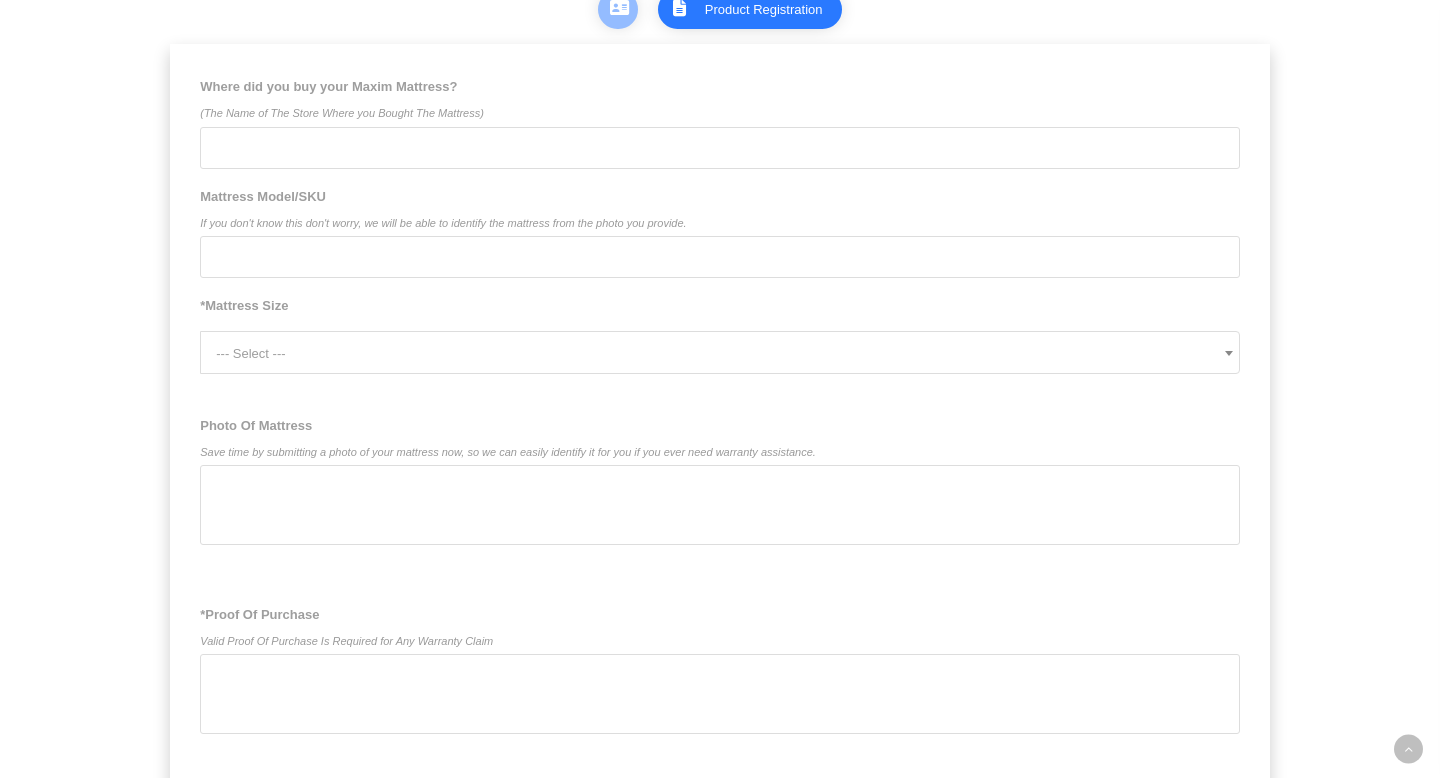 click on "Where did you buy your Maxim Mattress? (The Name of The Store Where you Bought The Mattress)" at bounding box center [720, 148] 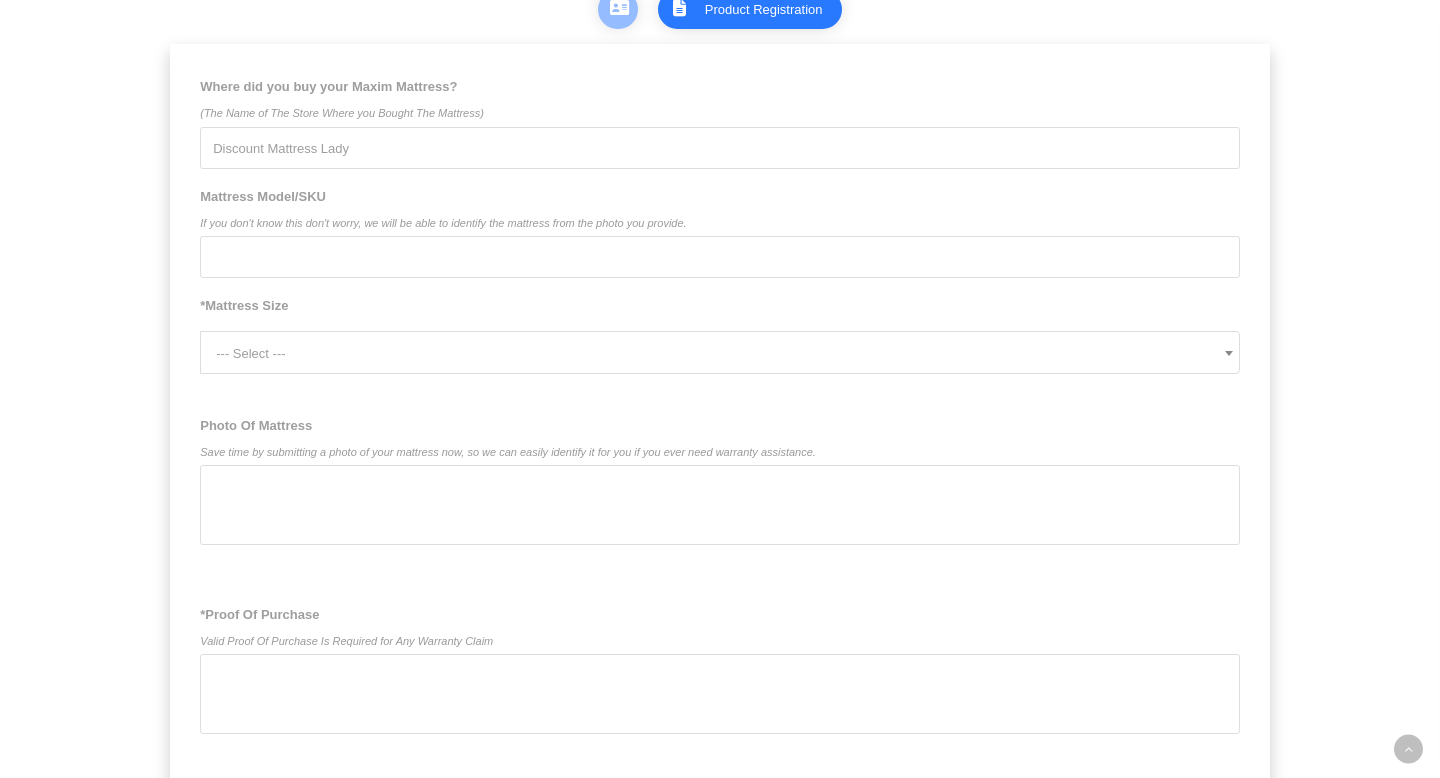 type on "Discount Mattress Lady" 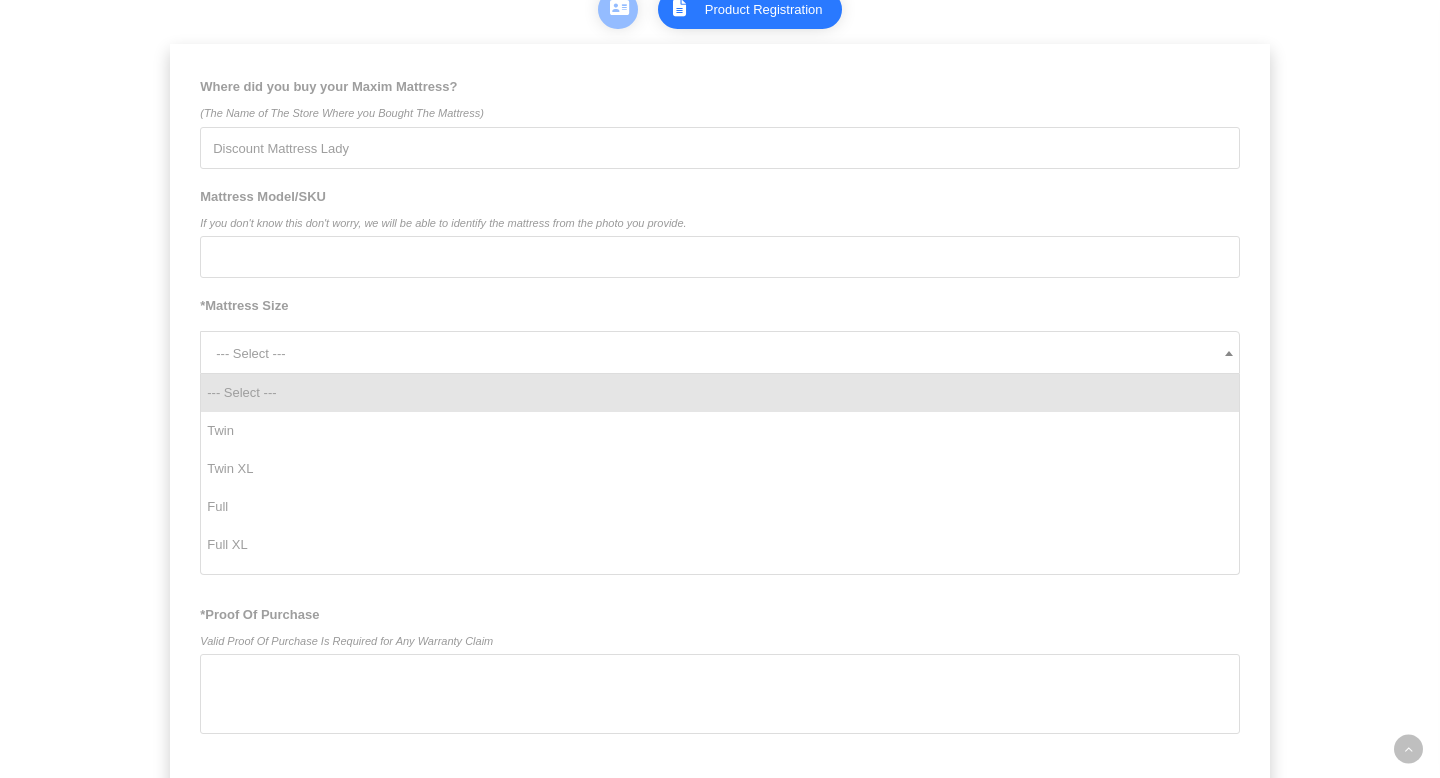 click on "--- Select ---" at bounding box center (727, 353) 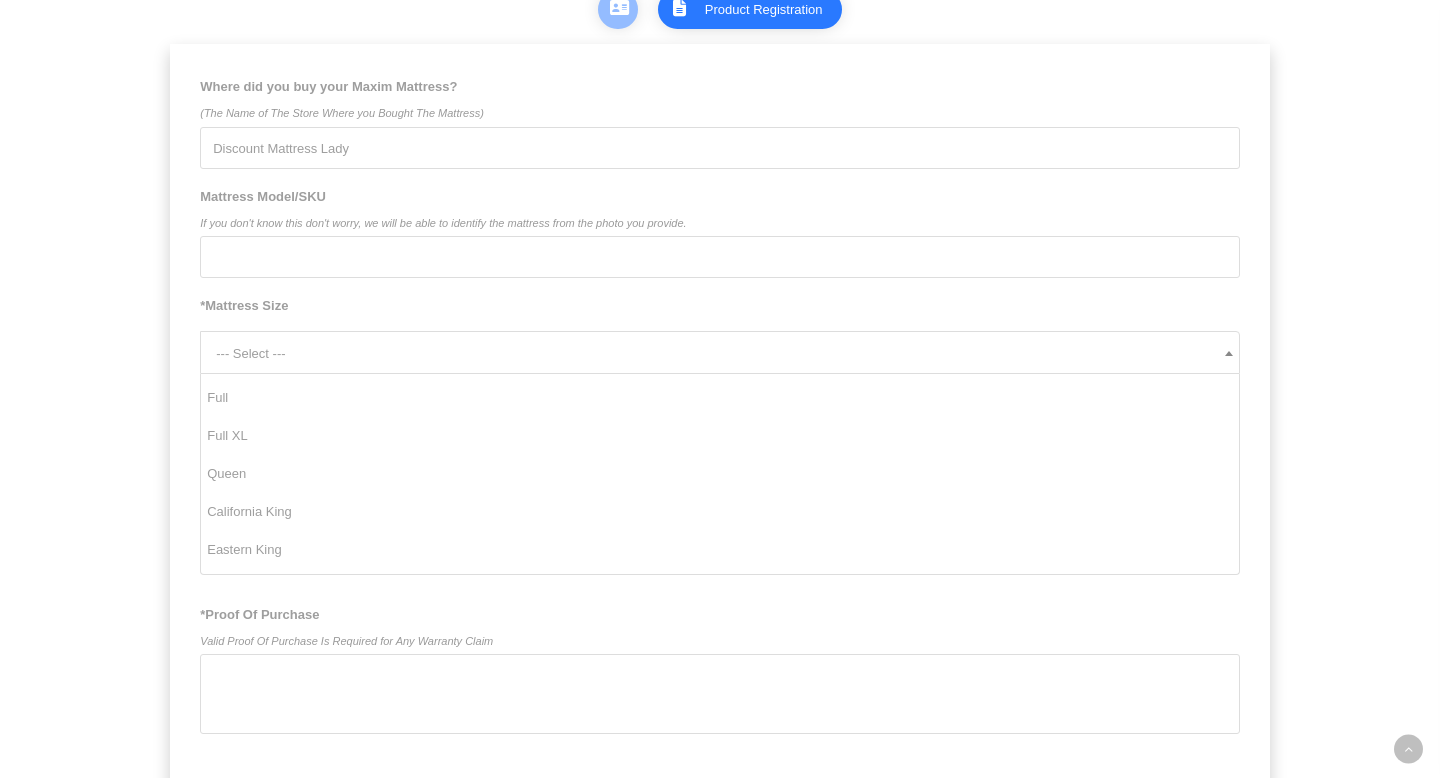 scroll, scrollTop: 119, scrollLeft: 0, axis: vertical 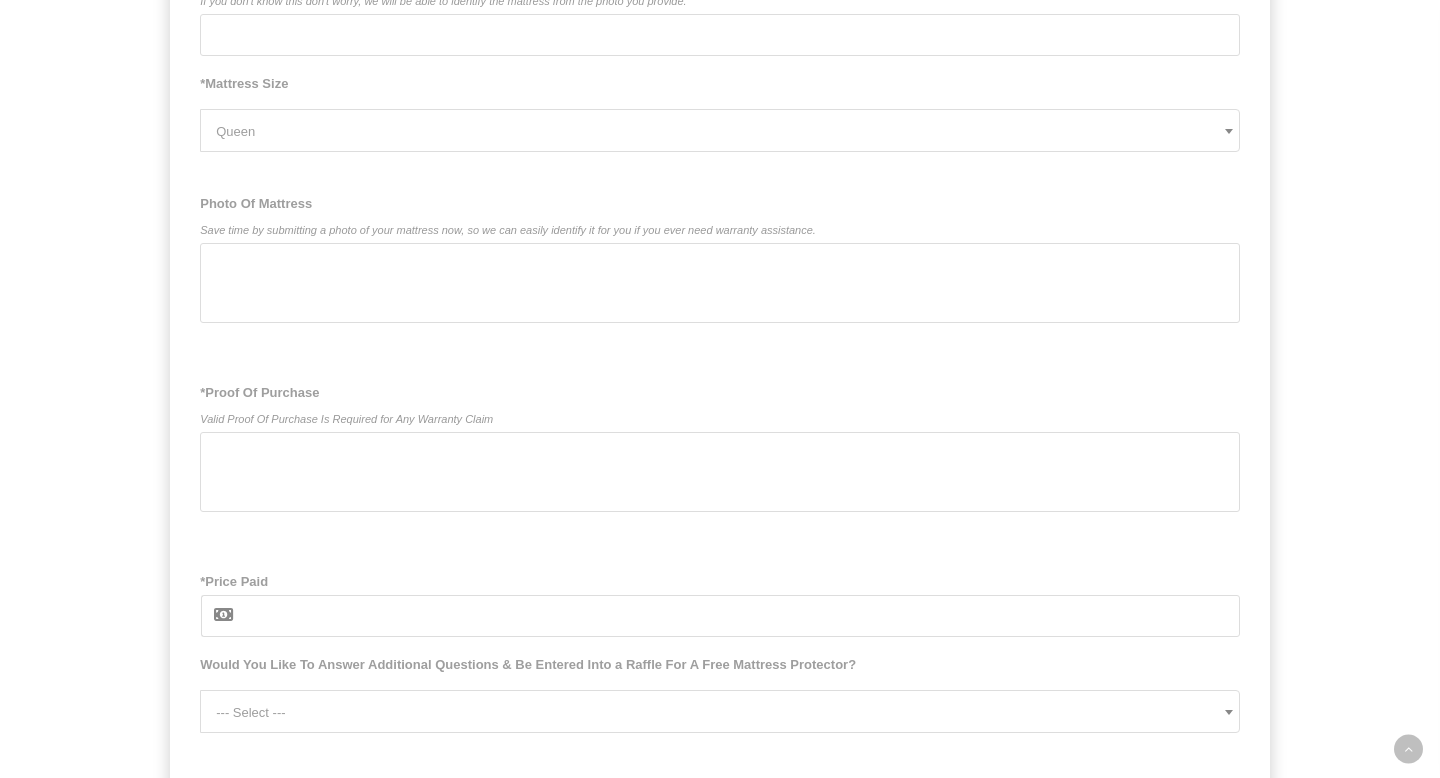 click at bounding box center [720, 472] 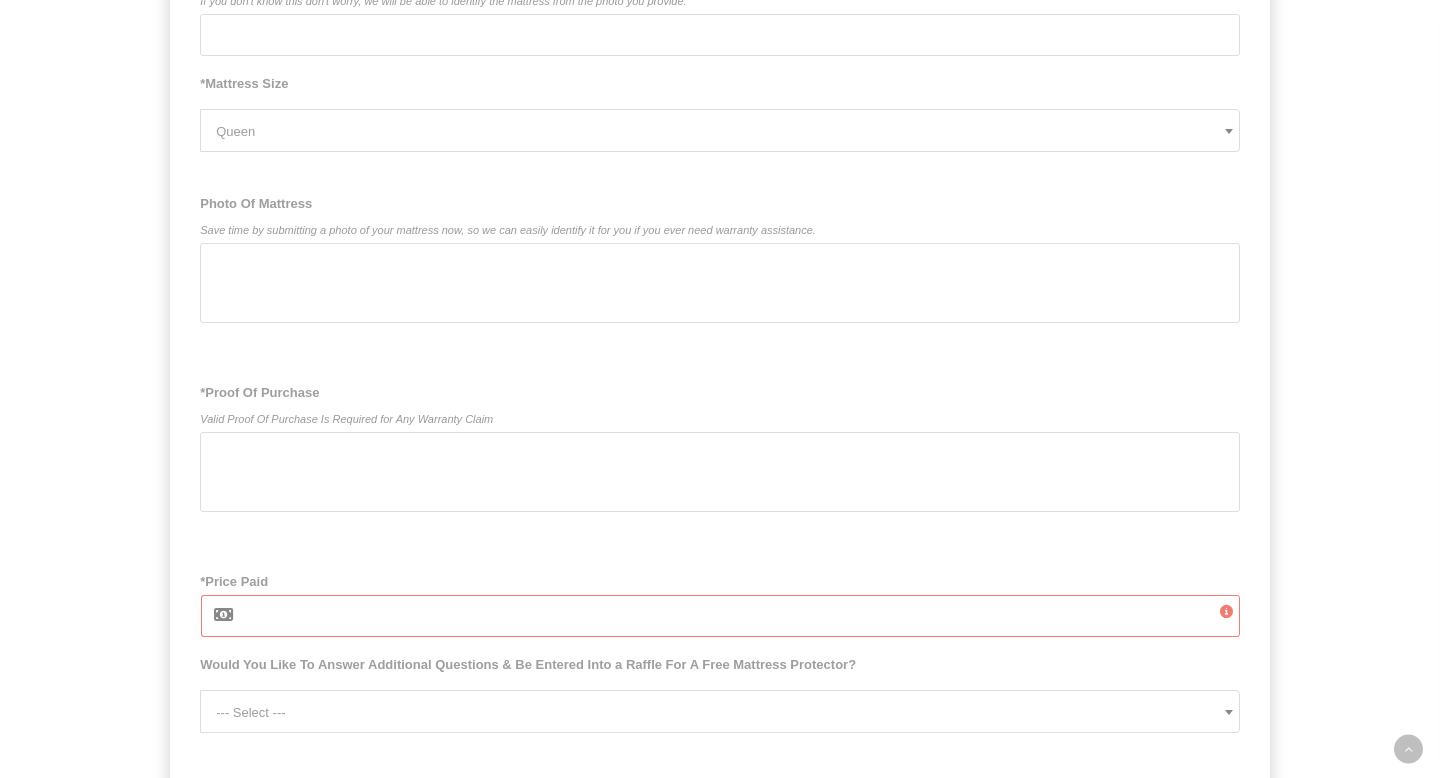 click at bounding box center (223, 614) 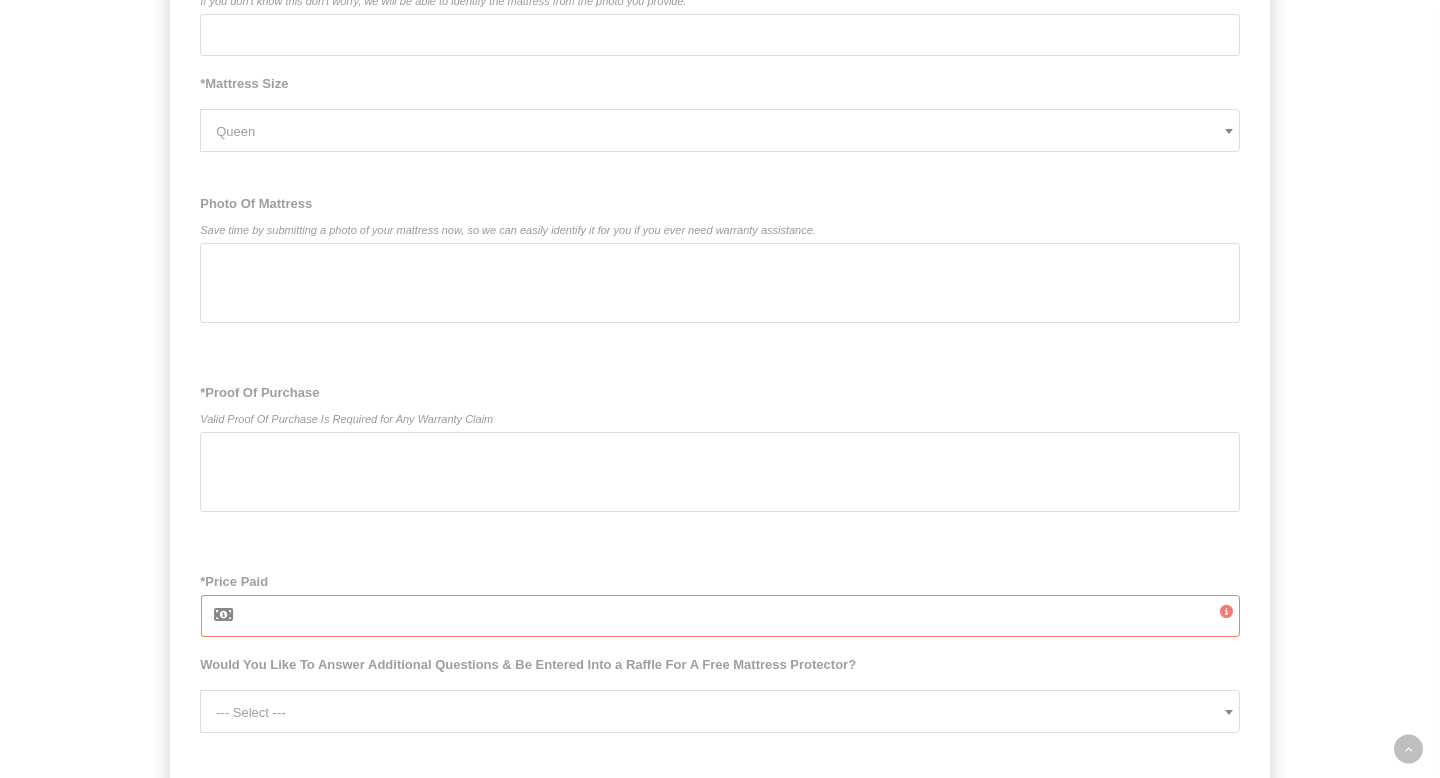 click on "*Price Paid" at bounding box center [742, 616] 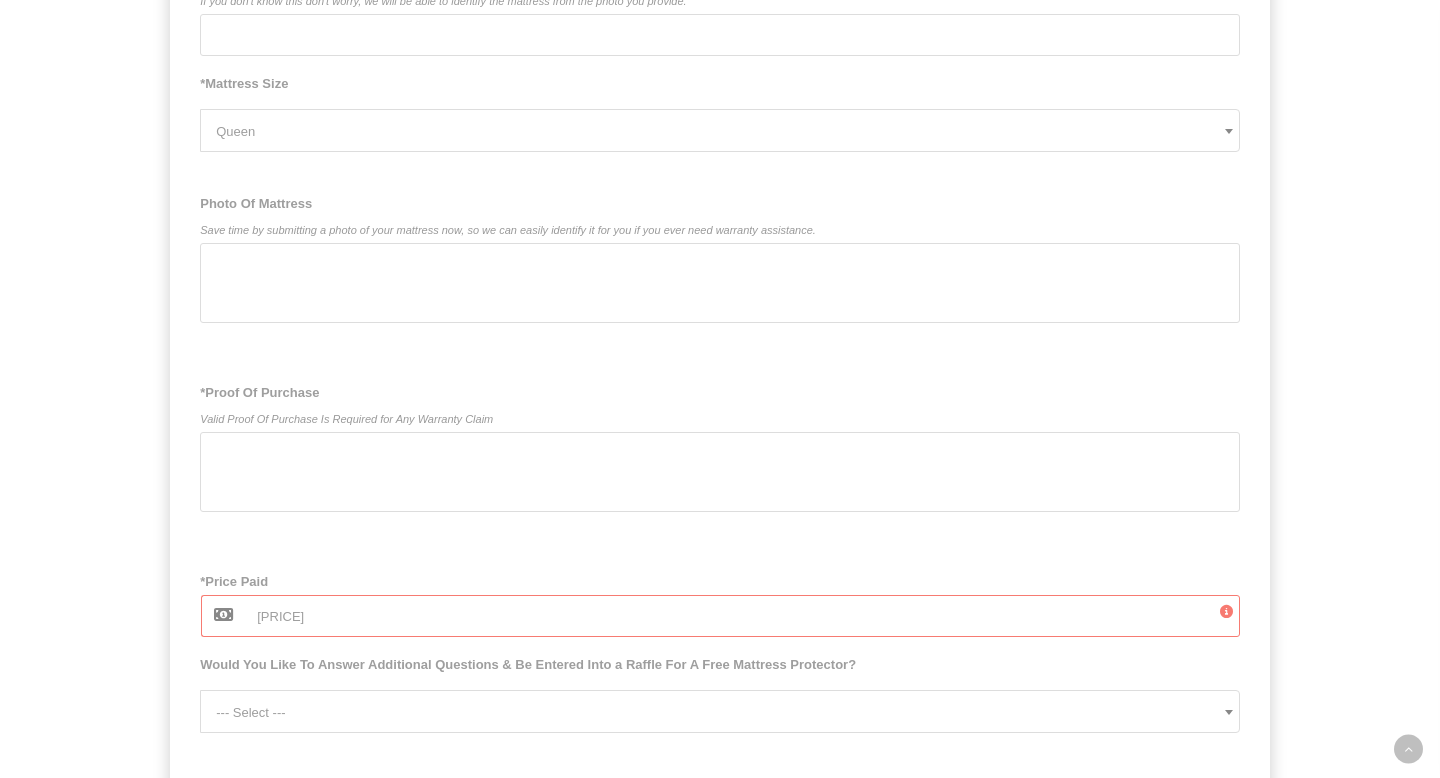 click on "[PRICE]" at bounding box center [742, 616] 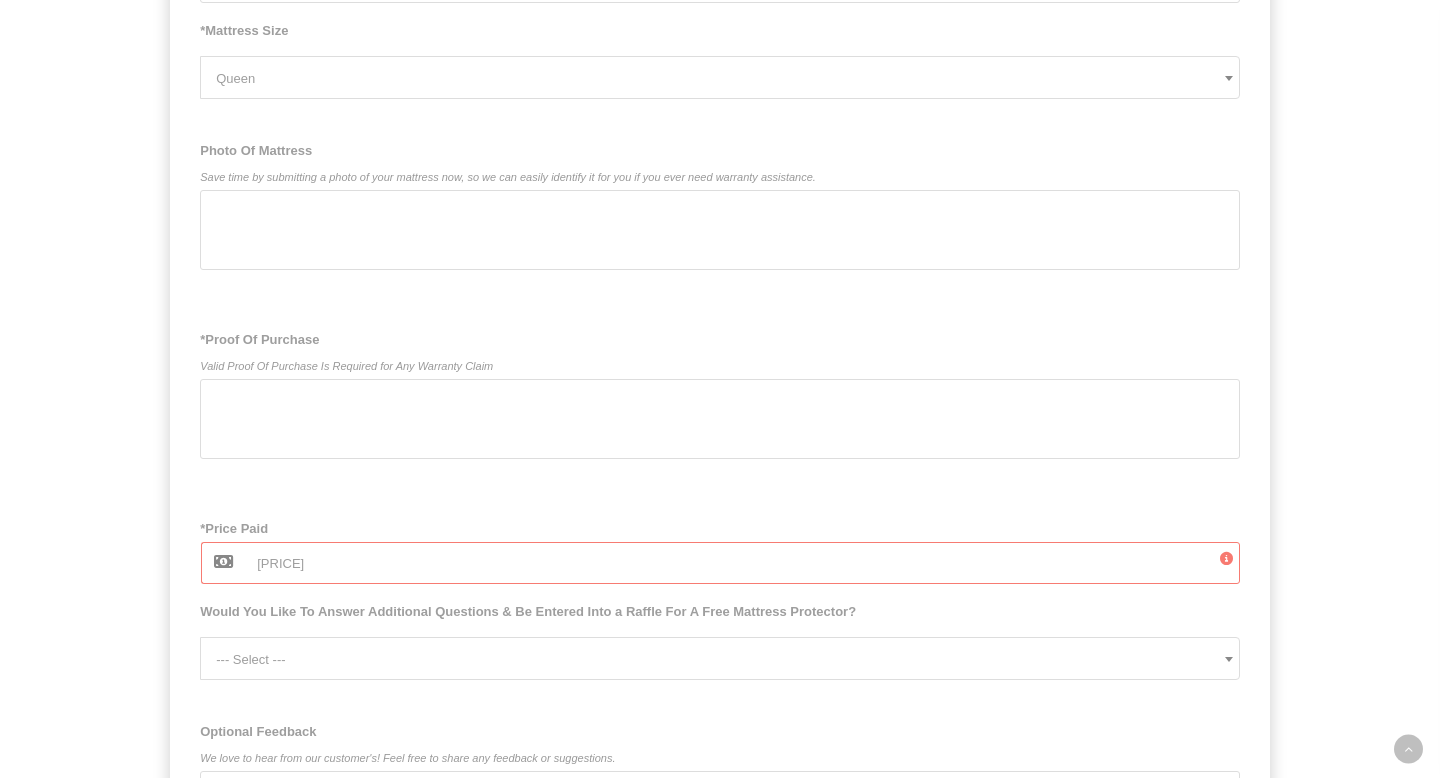 scroll, scrollTop: 1207, scrollLeft: 0, axis: vertical 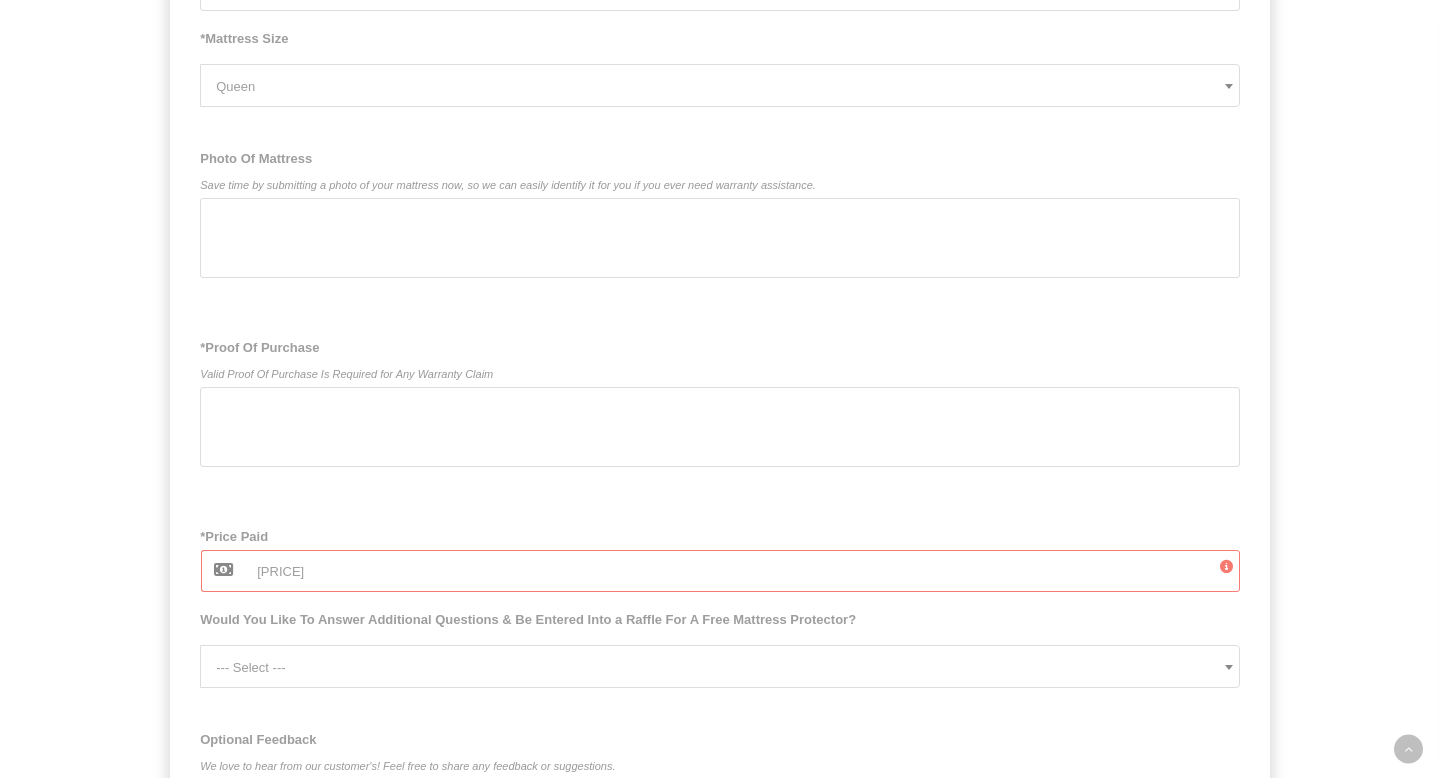 type on "[PRICE]" 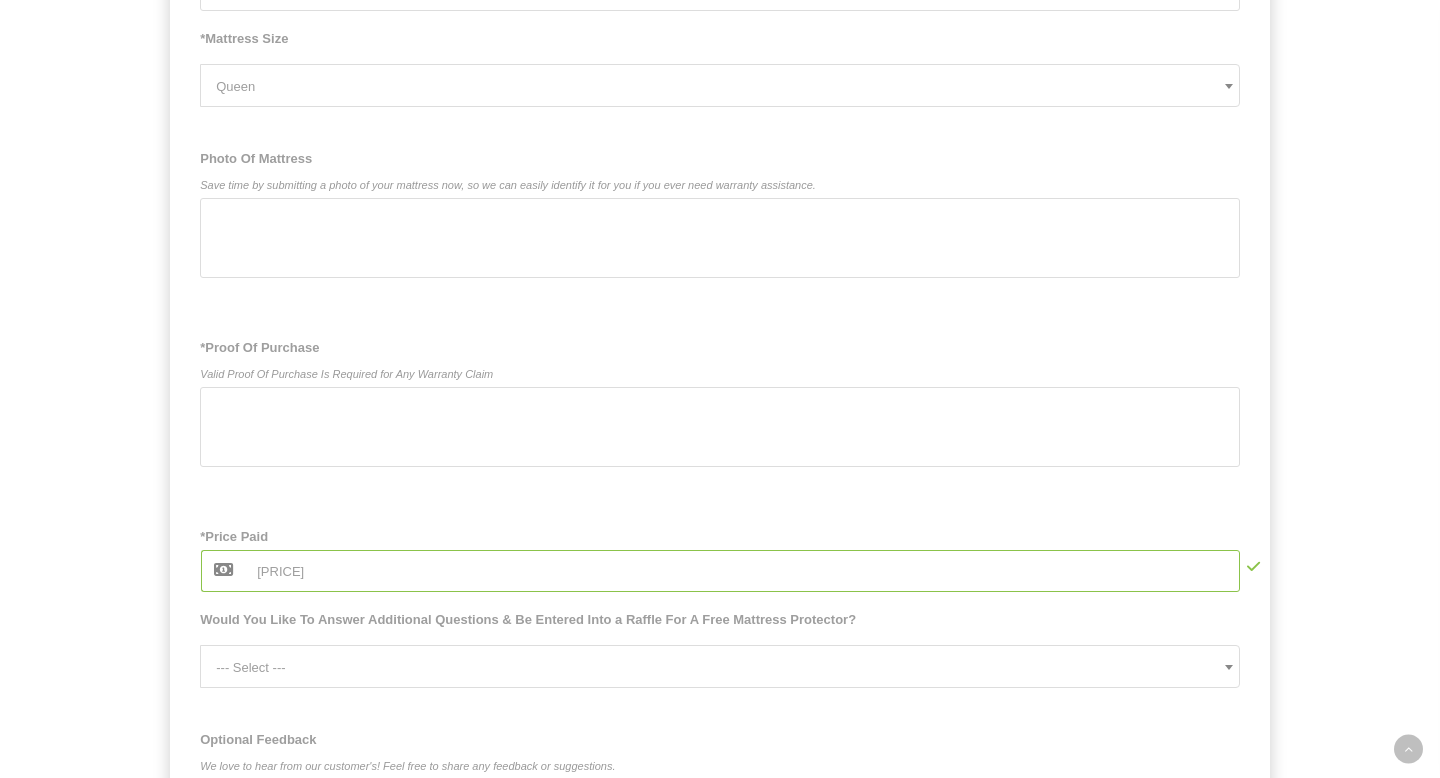 click at bounding box center (720, 427) 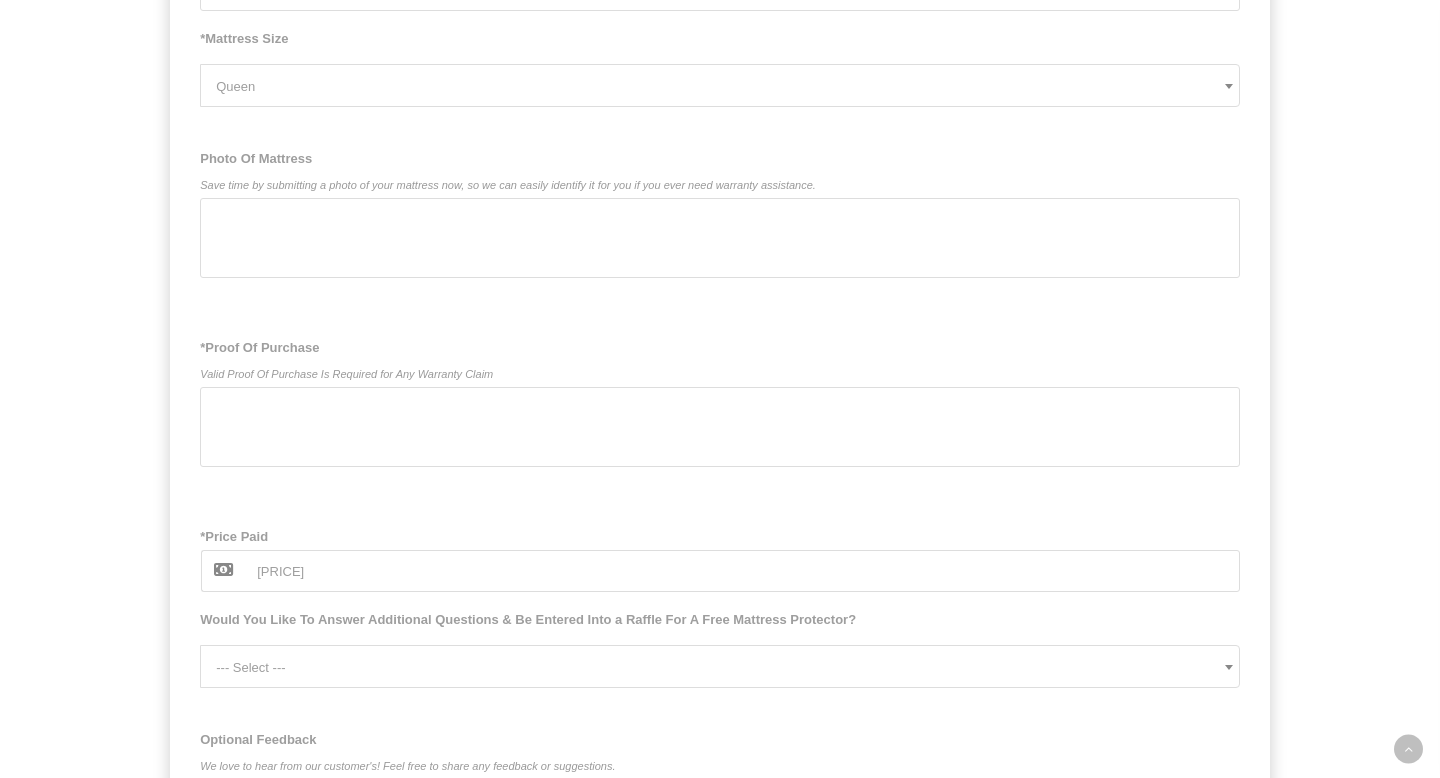 click on "Would You Like To Answer Additional Questions & Be Entered Into a Raffle For A Free Mattress Protector?" at bounding box center [720, 620] 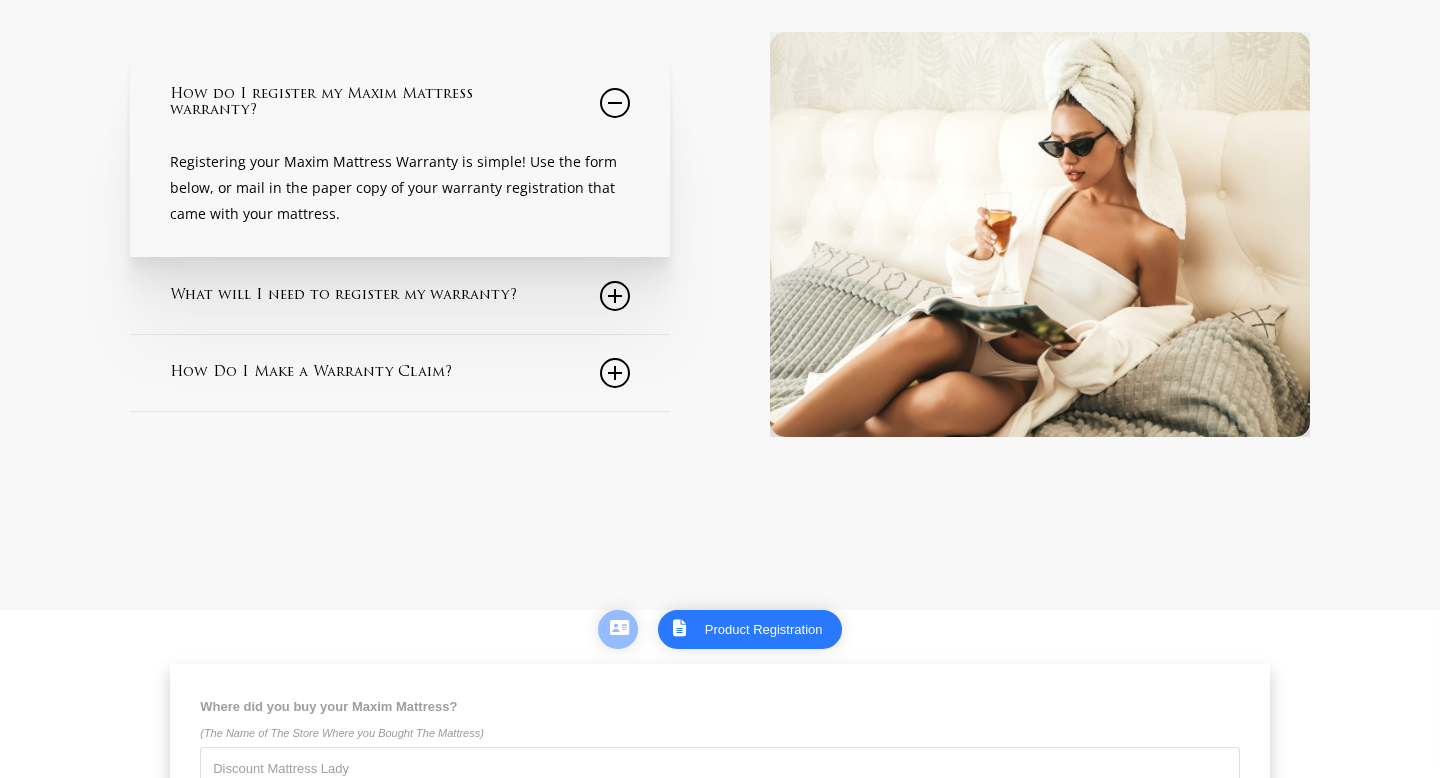 scroll, scrollTop: 319, scrollLeft: 0, axis: vertical 